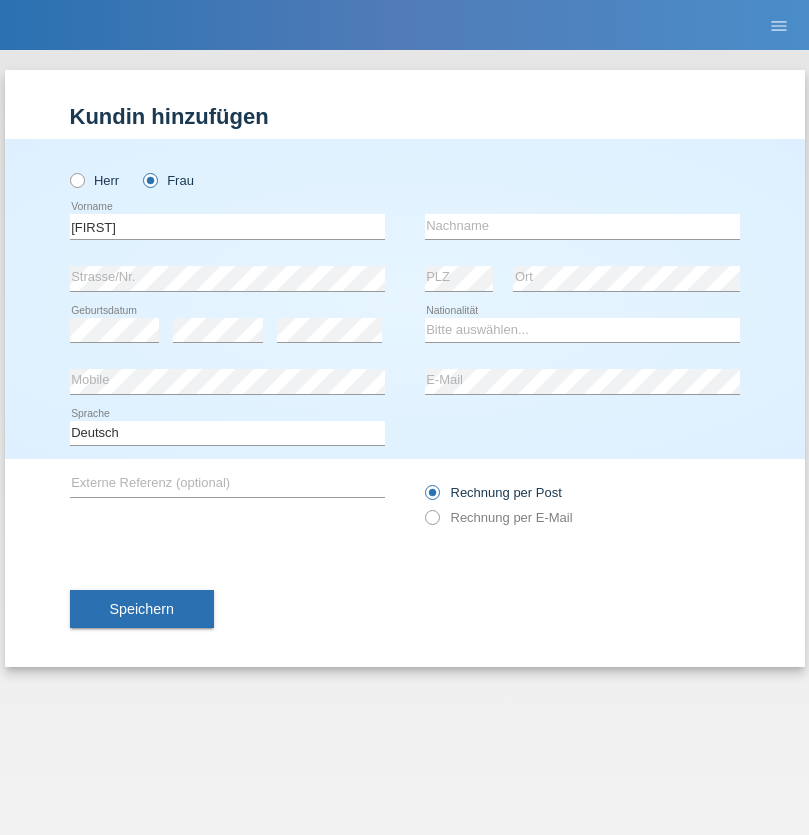 scroll, scrollTop: 0, scrollLeft: 0, axis: both 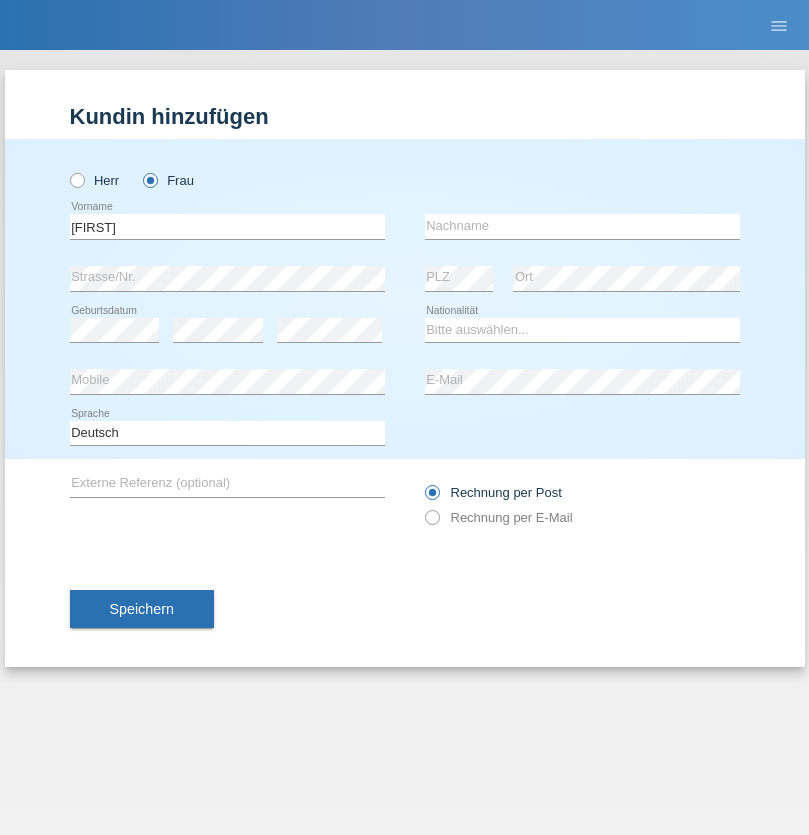 type on "[FIRST]" 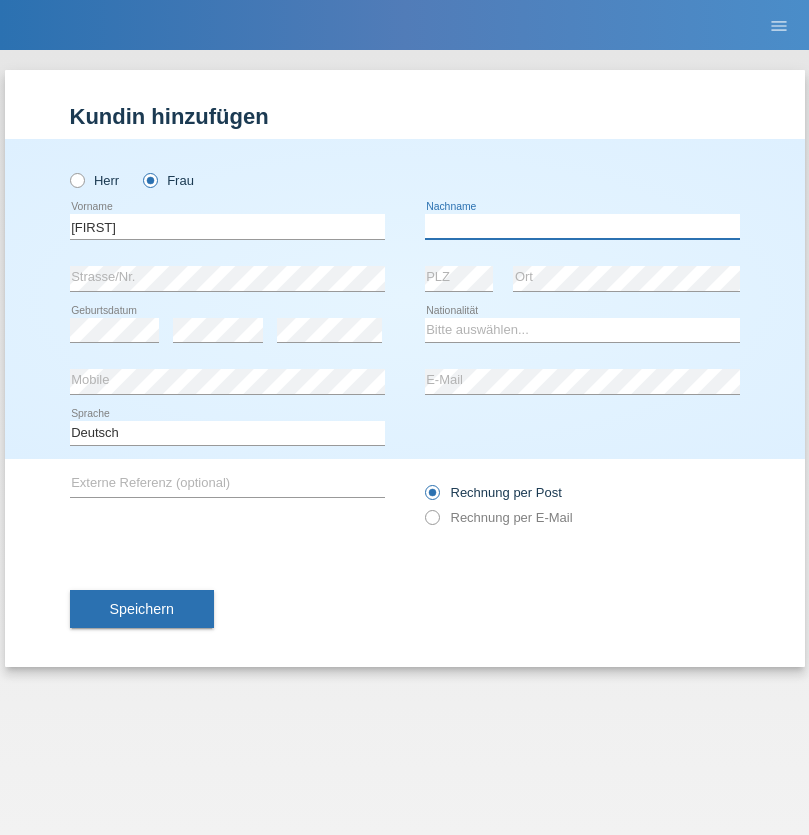 click at bounding box center [582, 226] 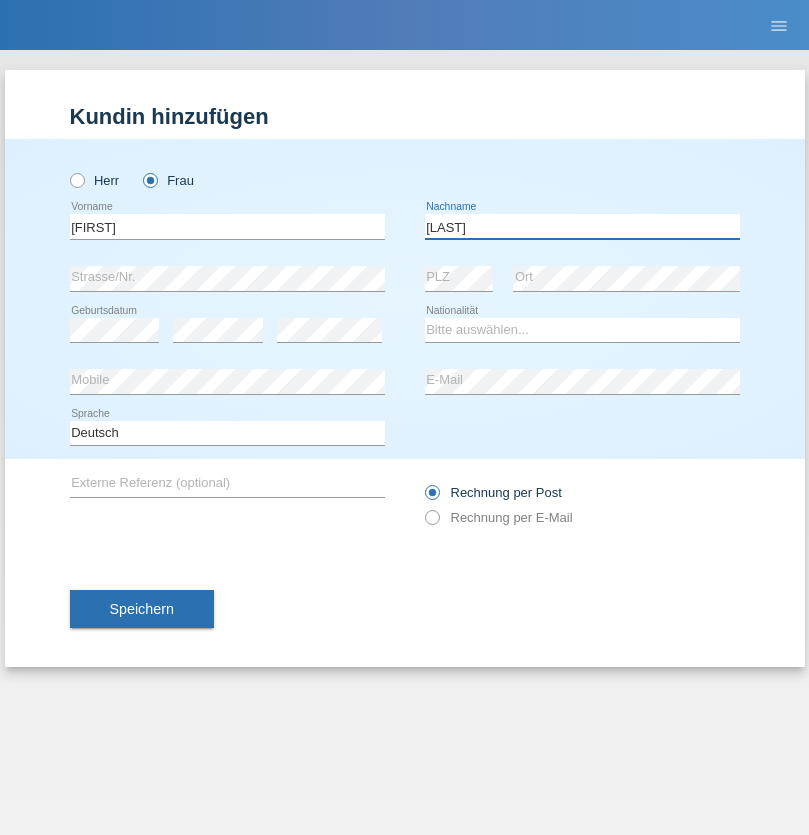 type on "[LAST]" 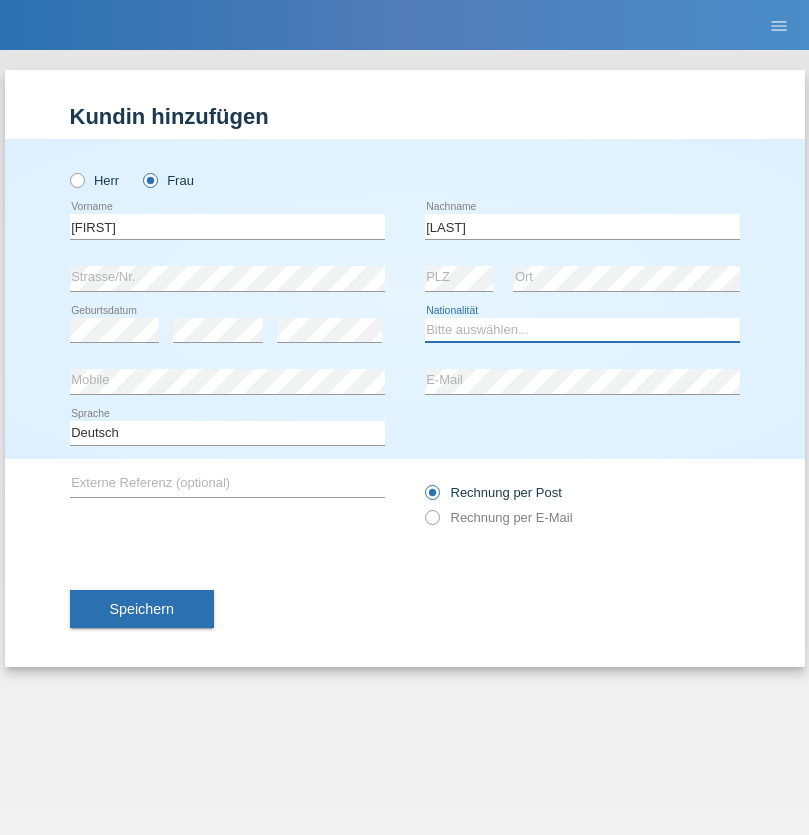 select on "PH" 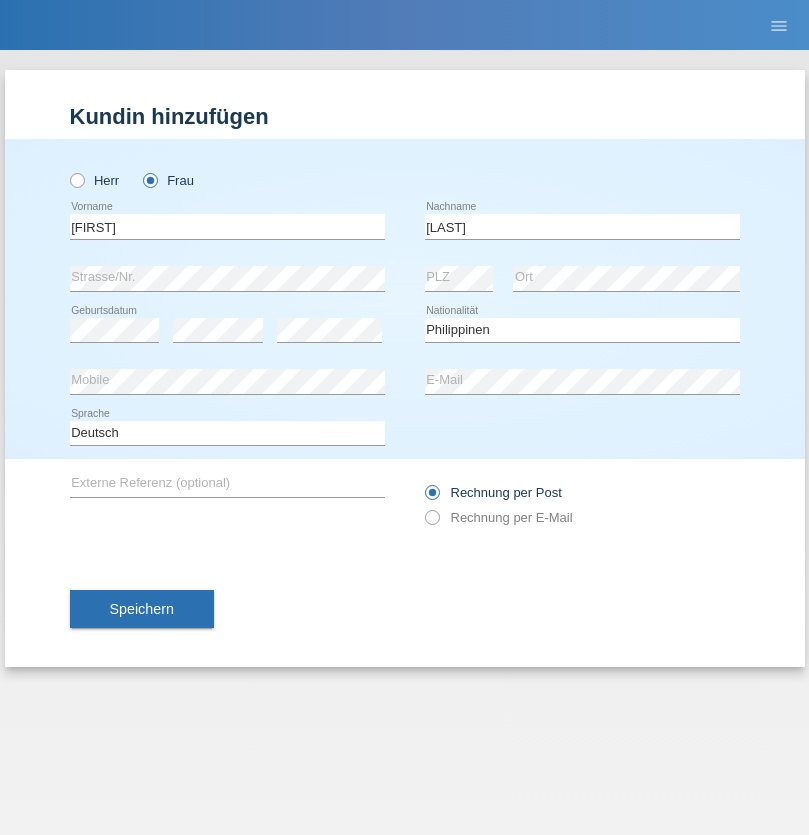 select on "C" 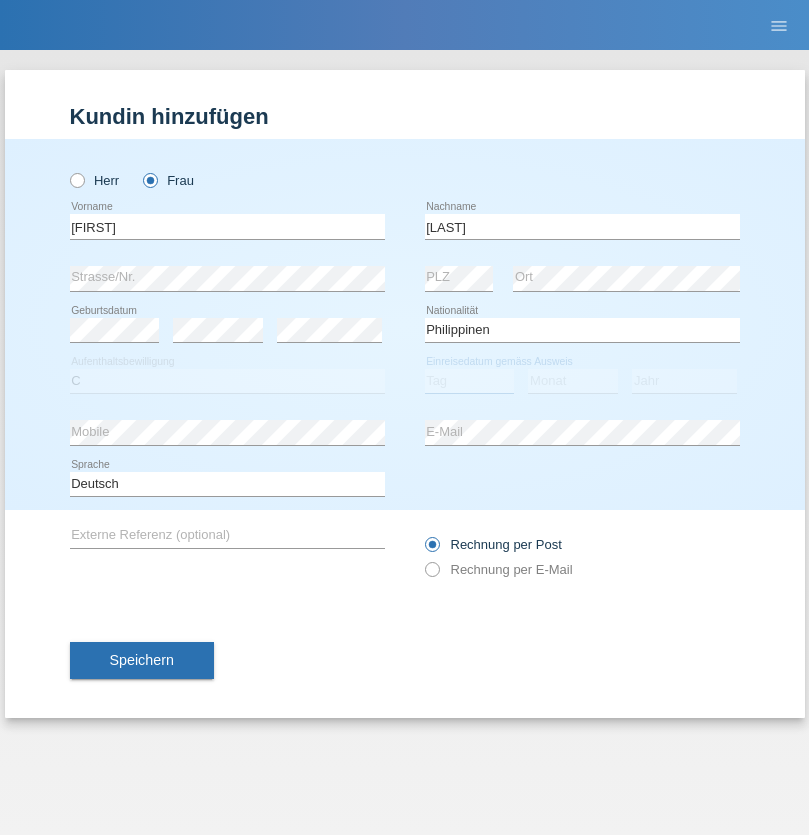 select on "23" 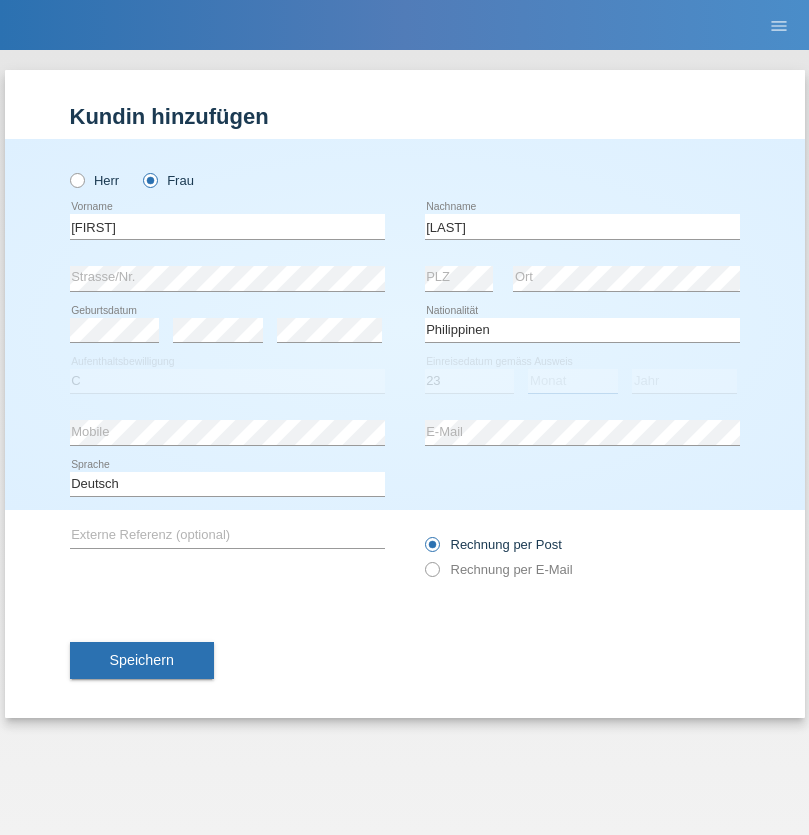 select on "12" 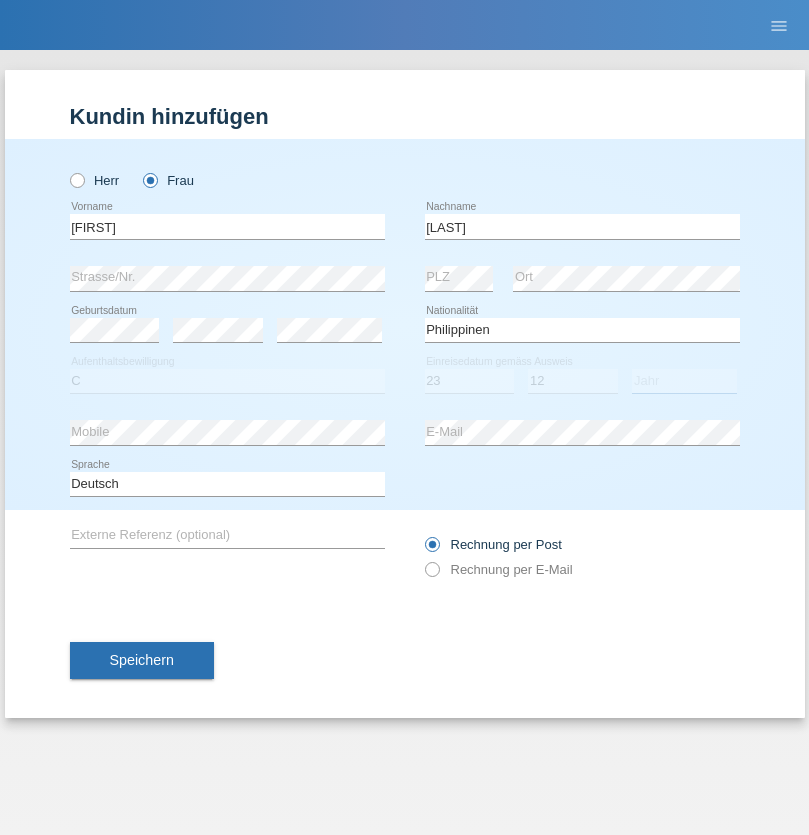 select on "1982" 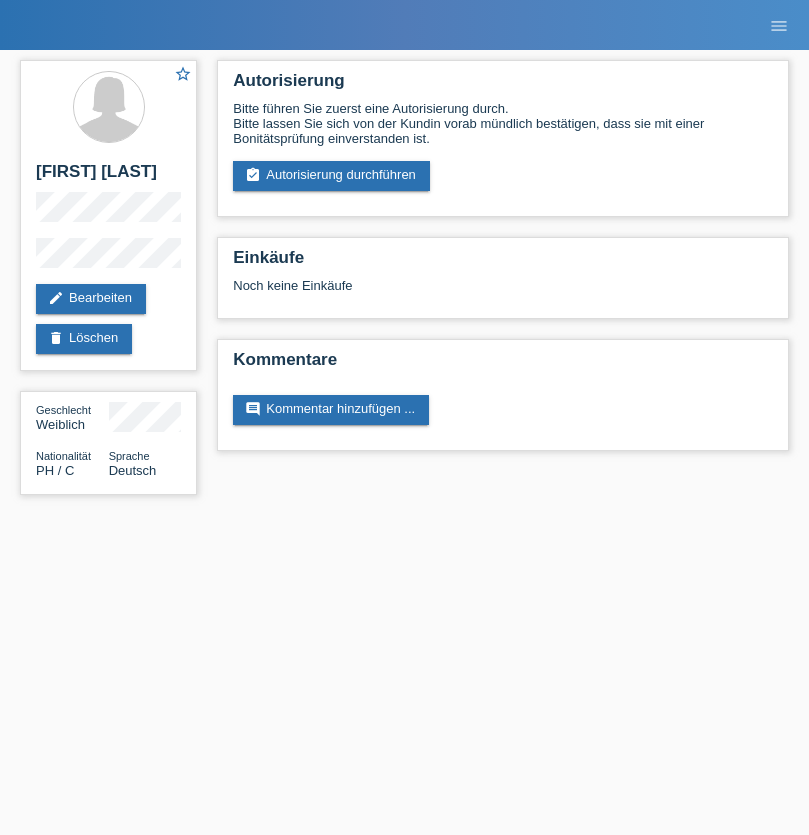 scroll, scrollTop: 0, scrollLeft: 0, axis: both 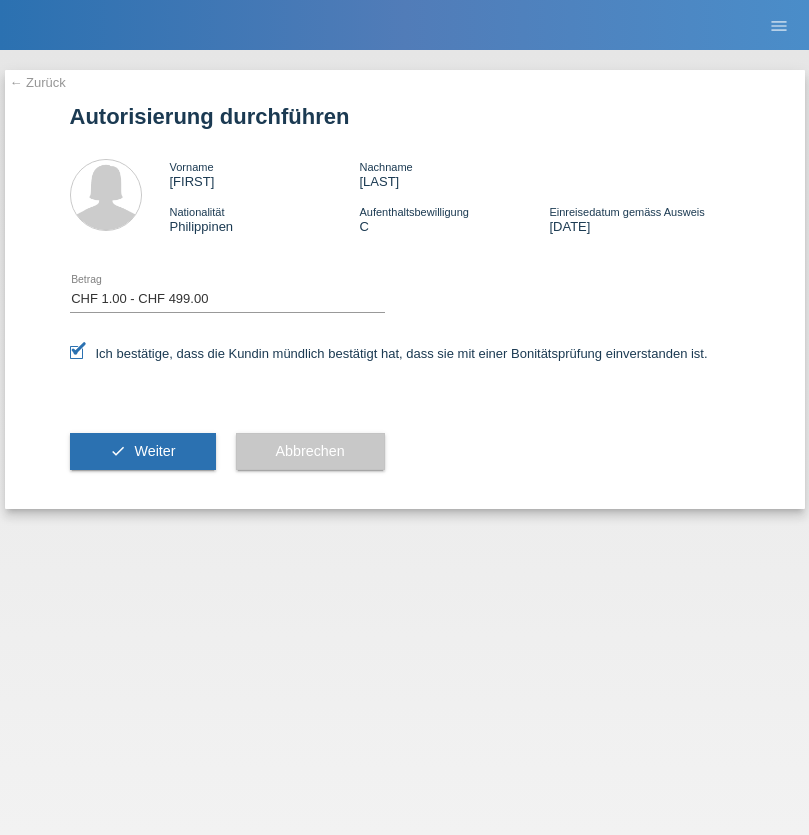 select on "1" 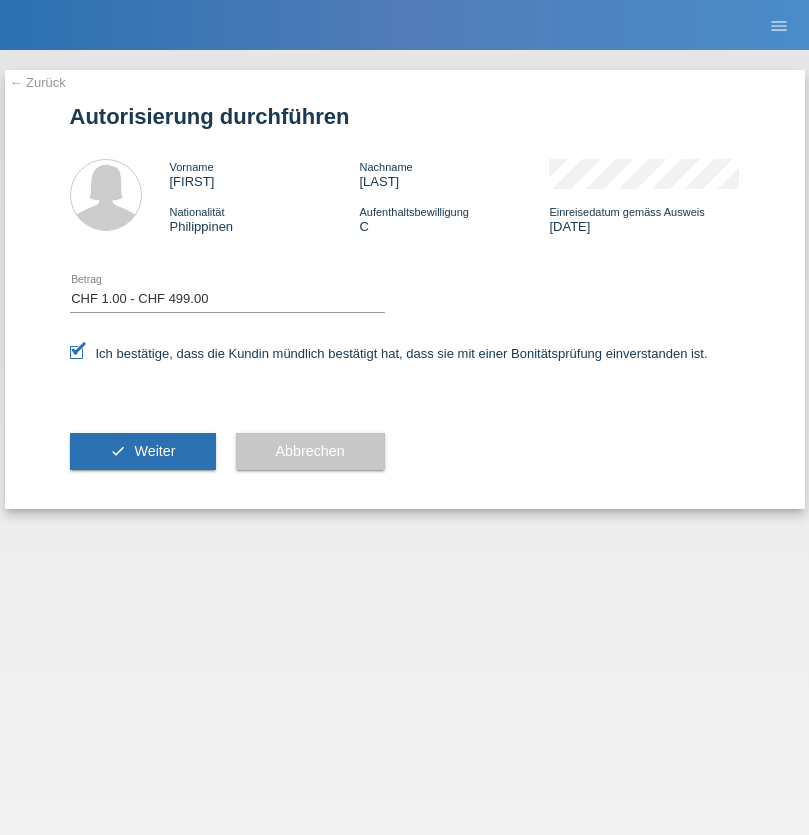 scroll, scrollTop: 0, scrollLeft: 0, axis: both 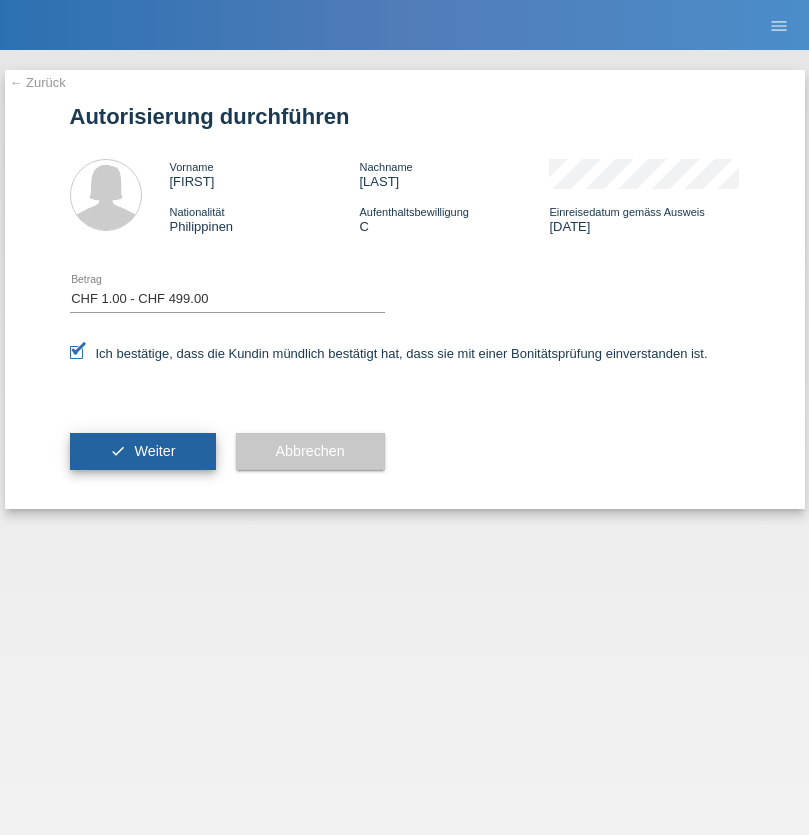 click on "Weiter" at bounding box center [154, 451] 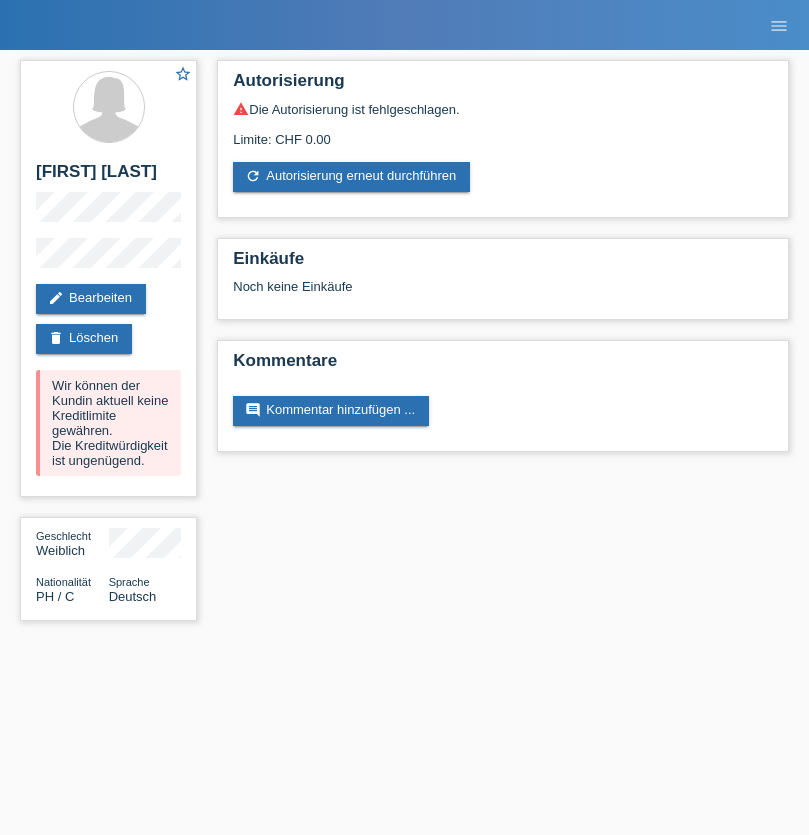 scroll, scrollTop: 0, scrollLeft: 0, axis: both 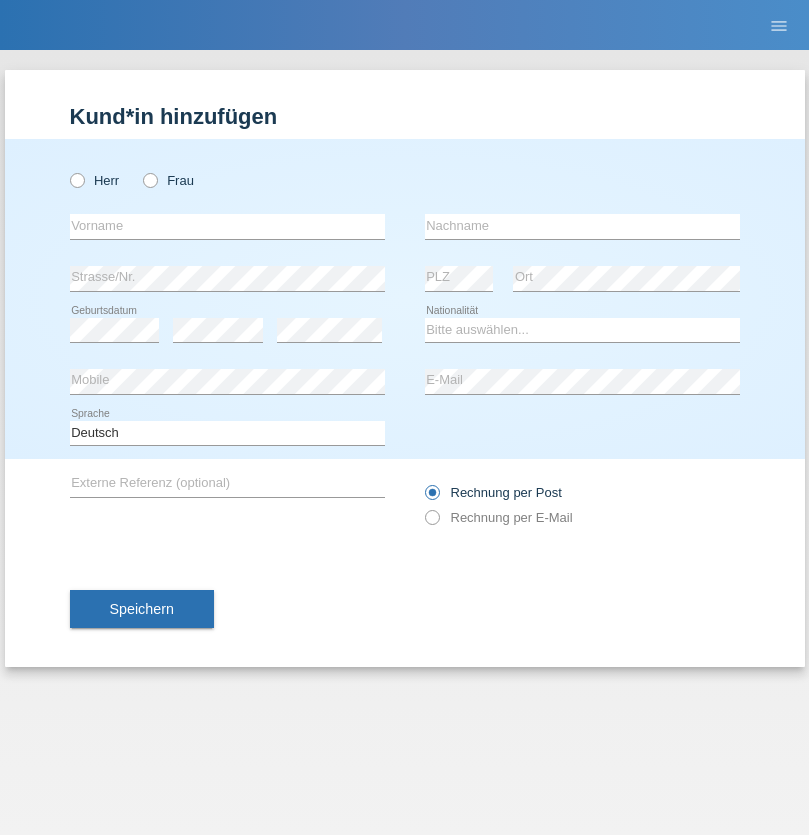 radio on "true" 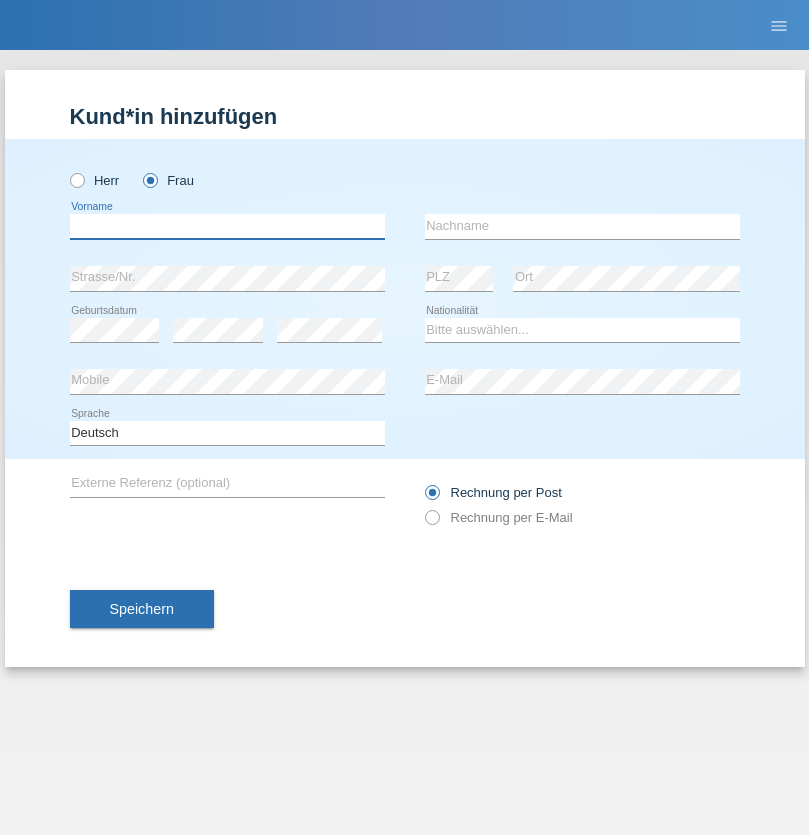 click at bounding box center [227, 226] 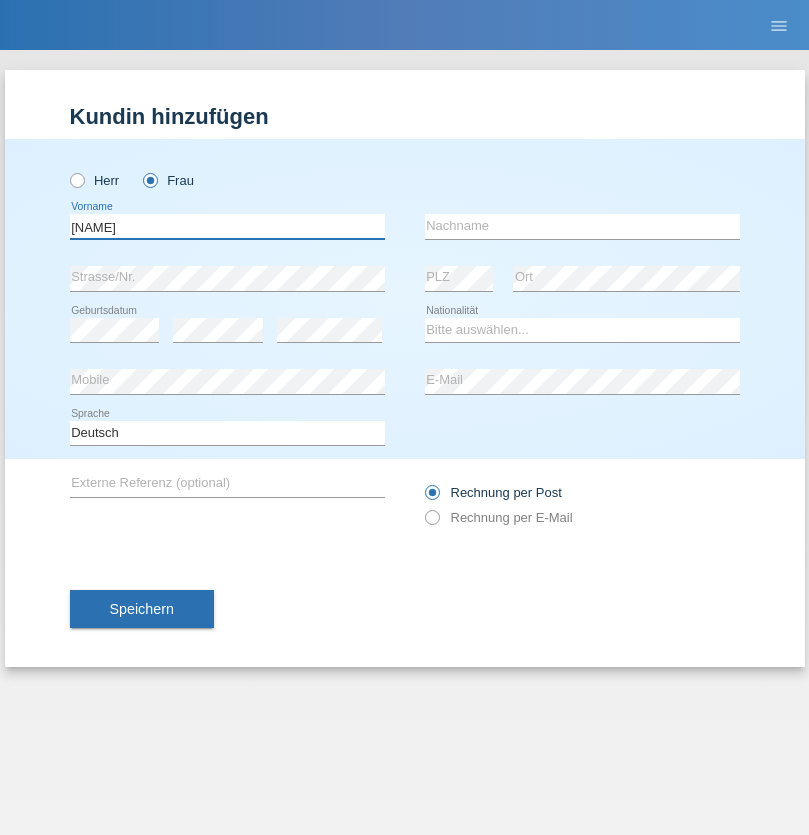 type on "[FIRST]" 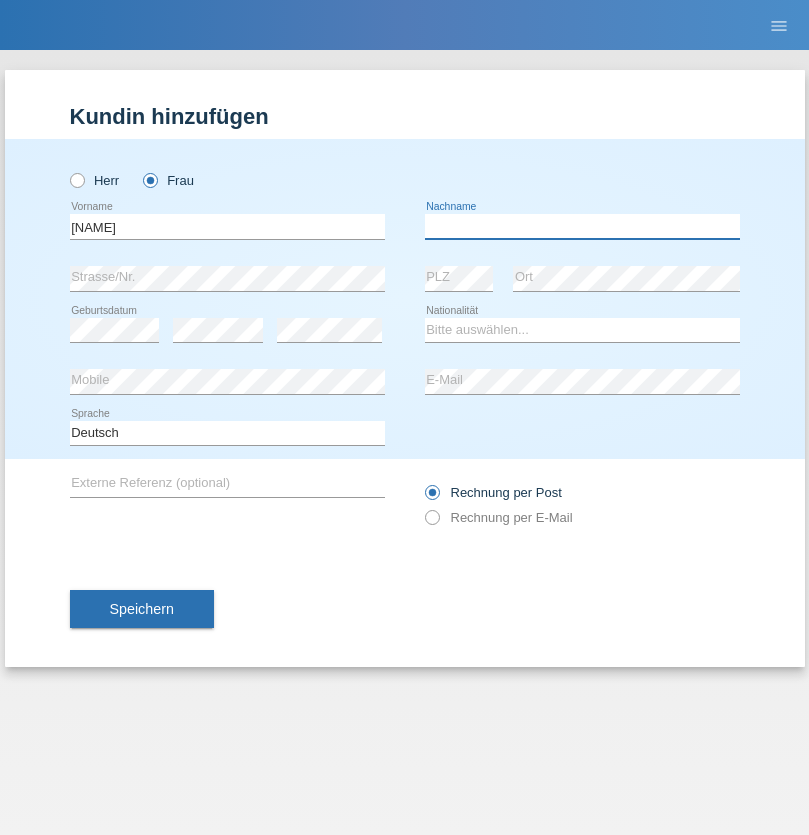 click at bounding box center [582, 226] 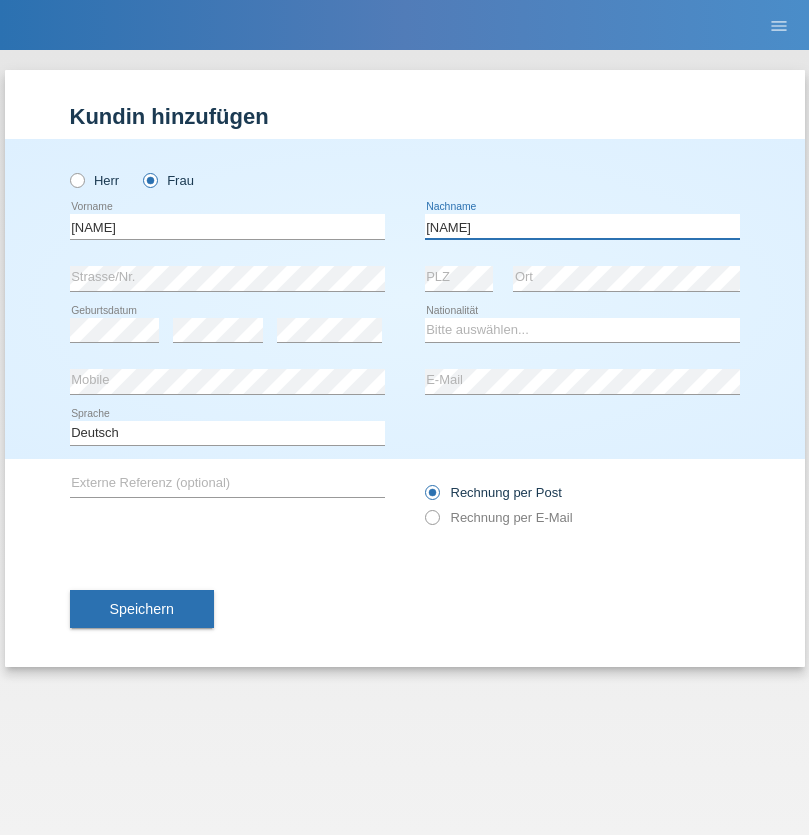 type on "[LAST]" 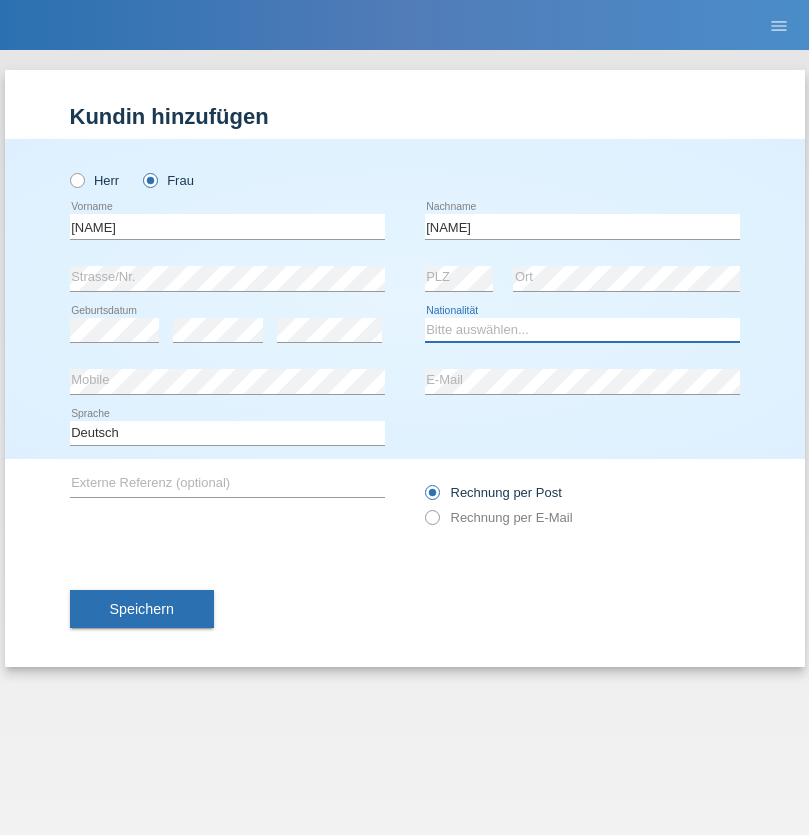 select on "OM" 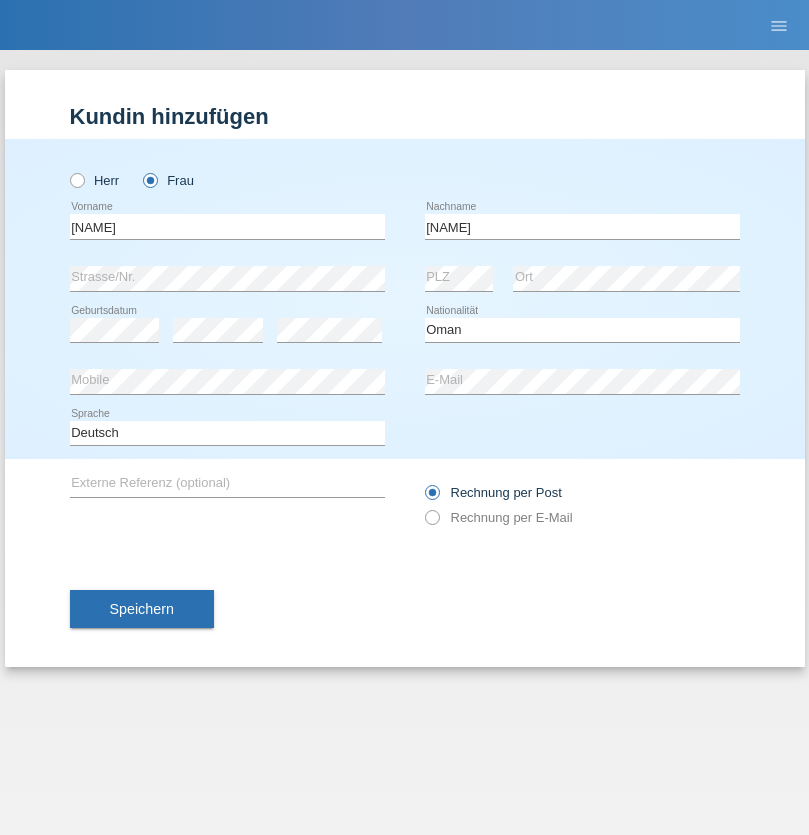 select on "C" 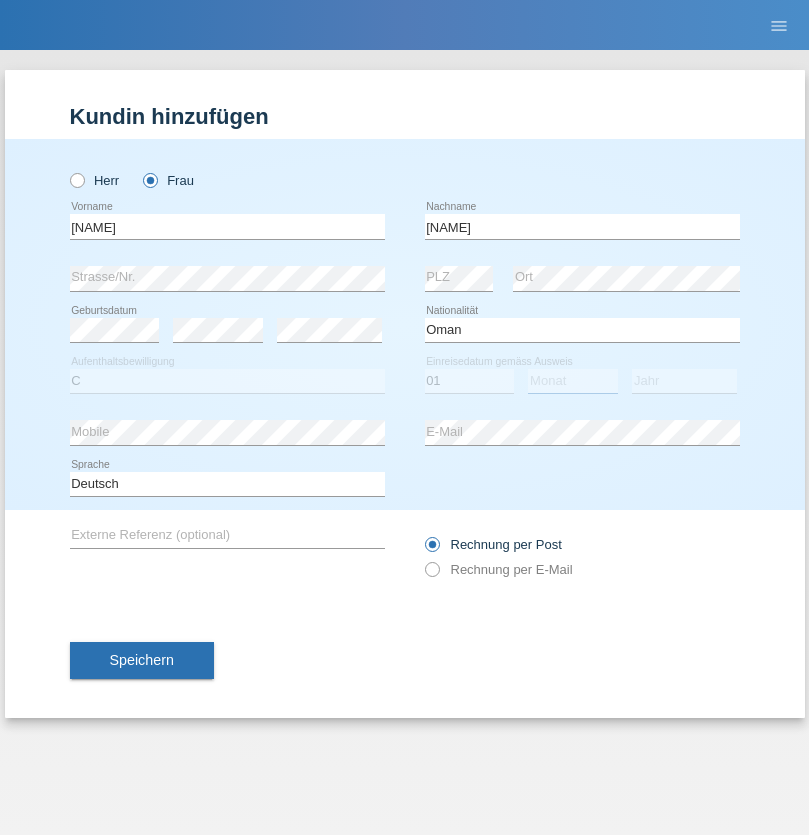 select on "06" 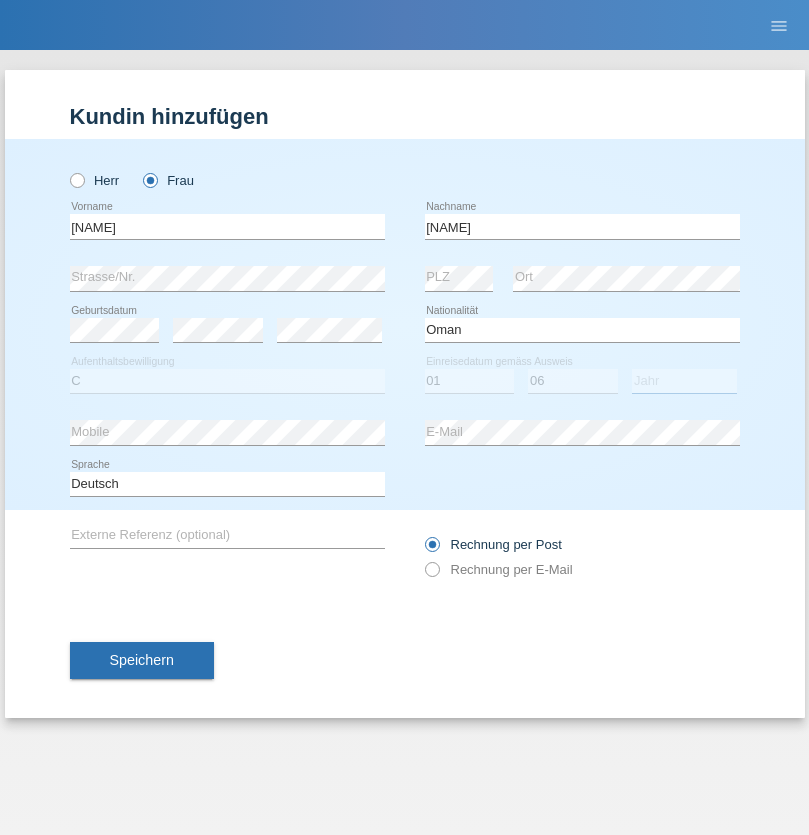 select on "2021" 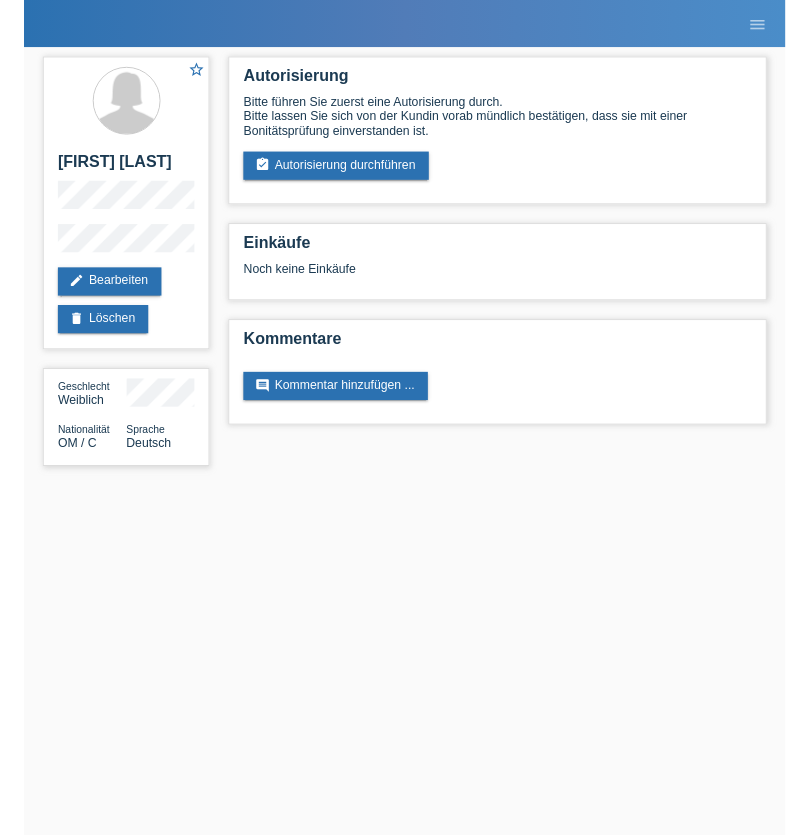 scroll, scrollTop: 0, scrollLeft: 0, axis: both 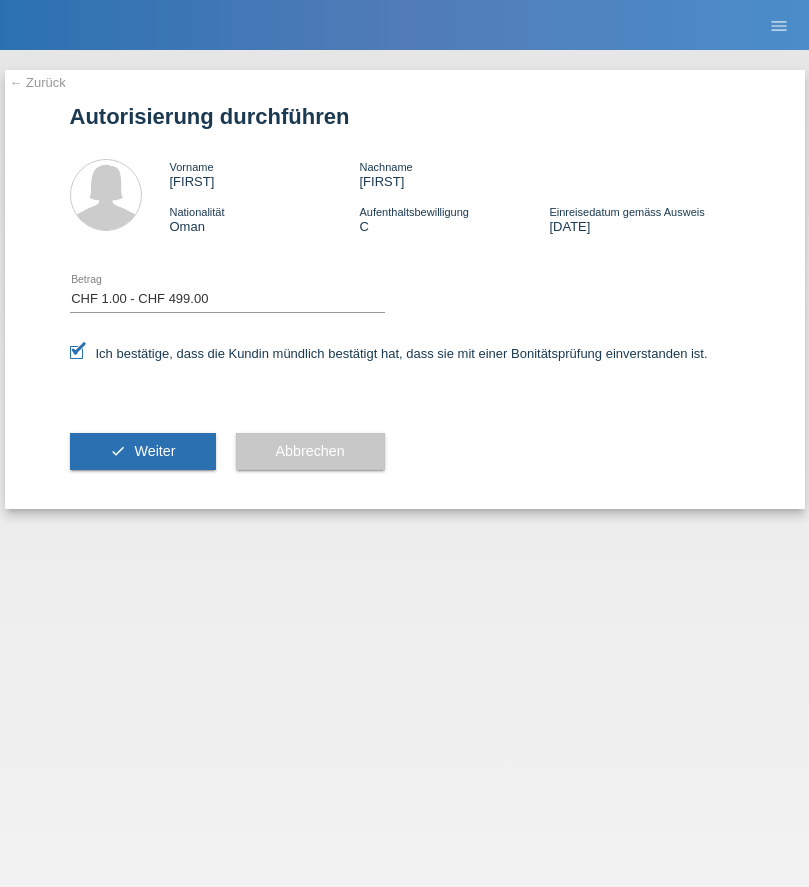 select on "1" 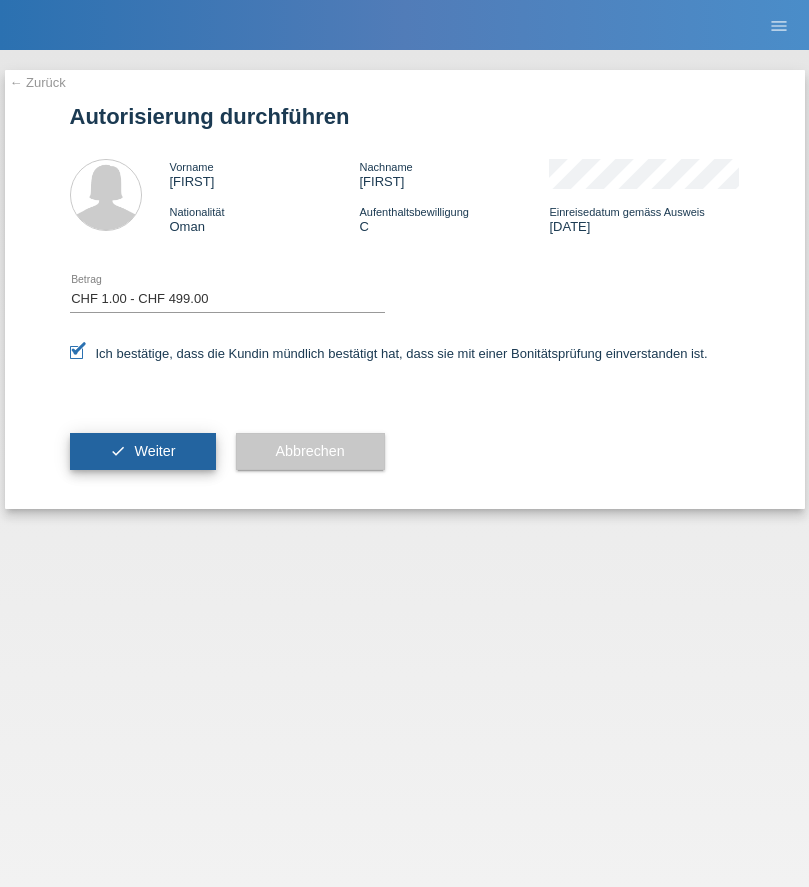 click on "Weiter" at bounding box center [154, 451] 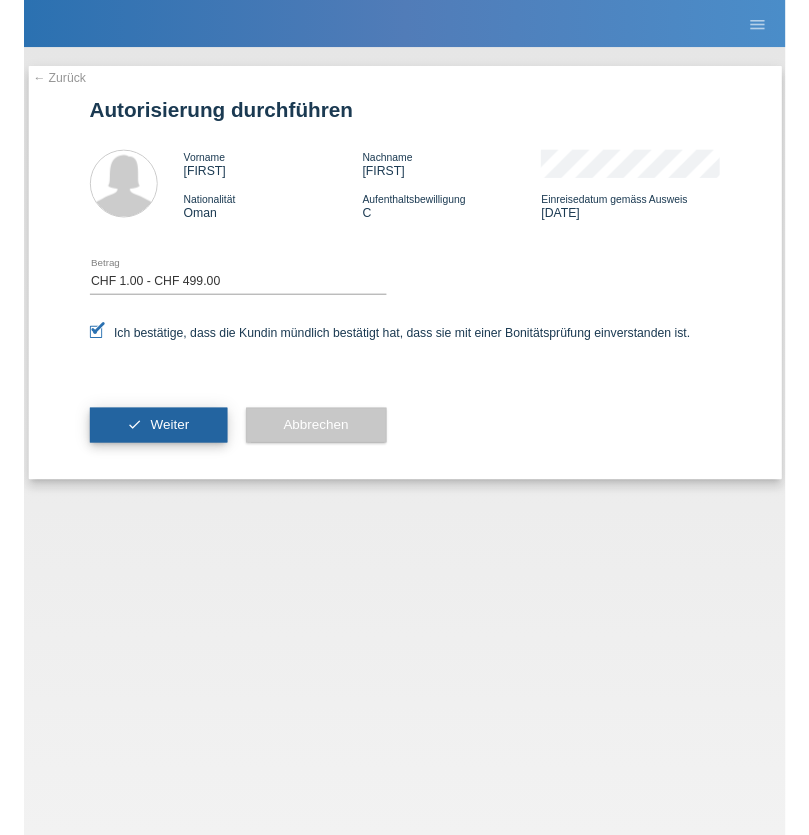 scroll, scrollTop: 0, scrollLeft: 0, axis: both 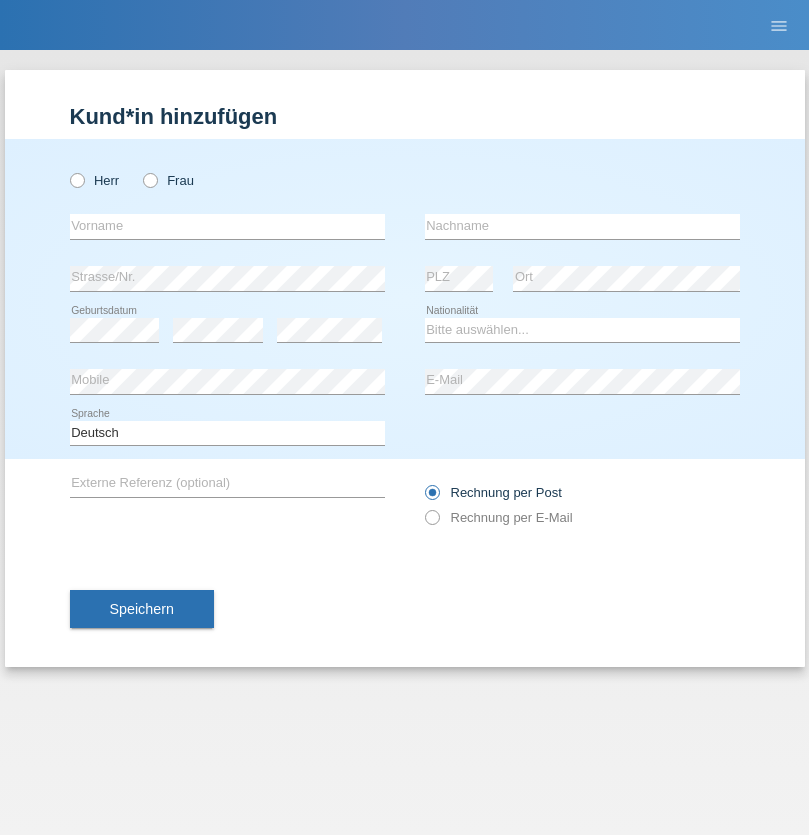 radio on "true" 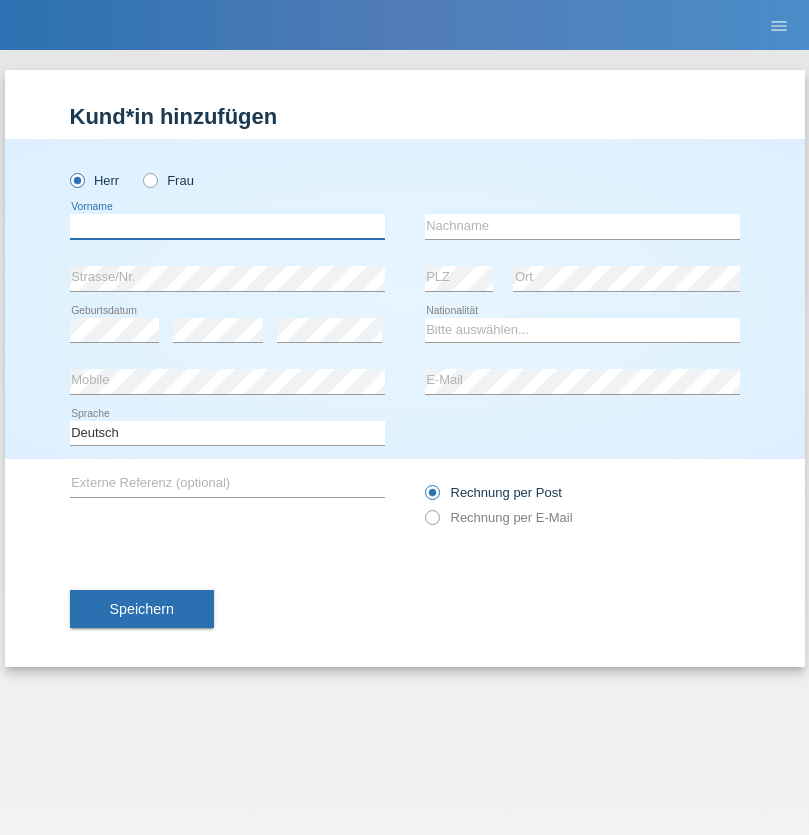 click at bounding box center [227, 226] 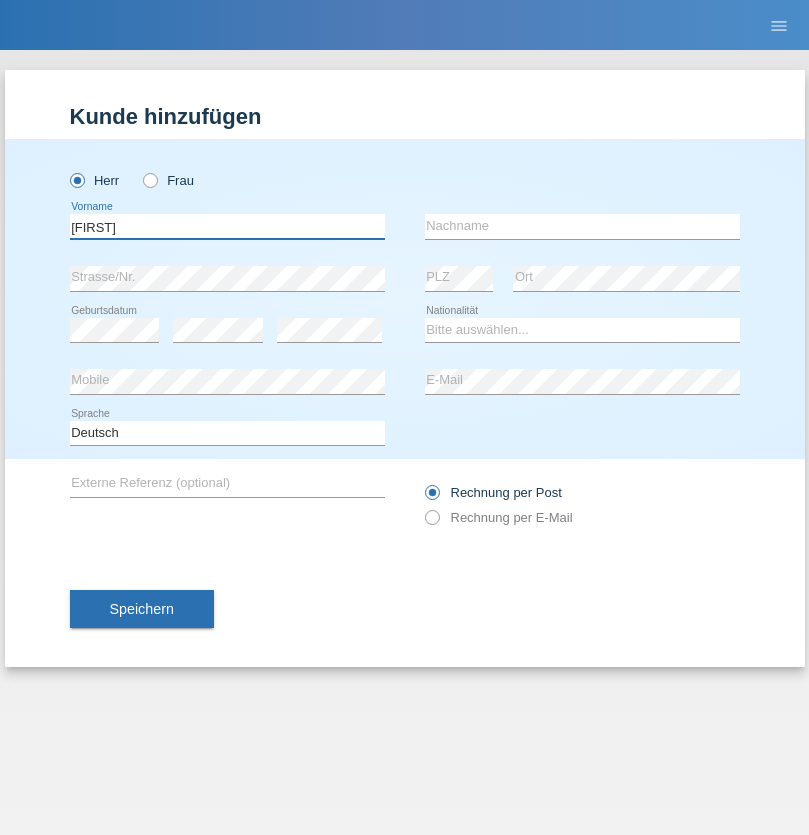 type on "Dominik" 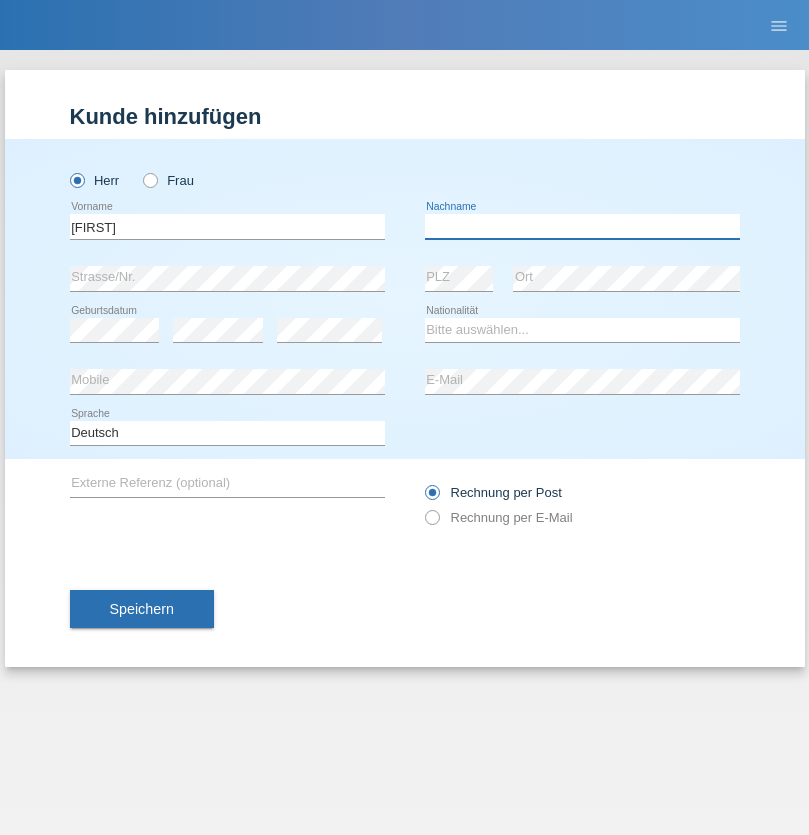 click at bounding box center (582, 226) 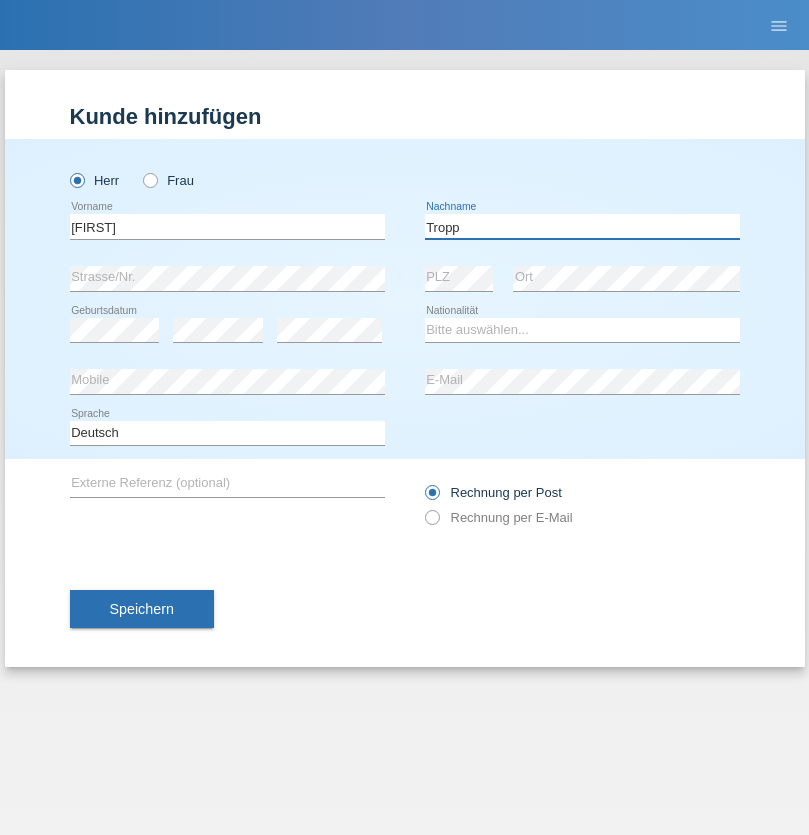 type on "Tropp" 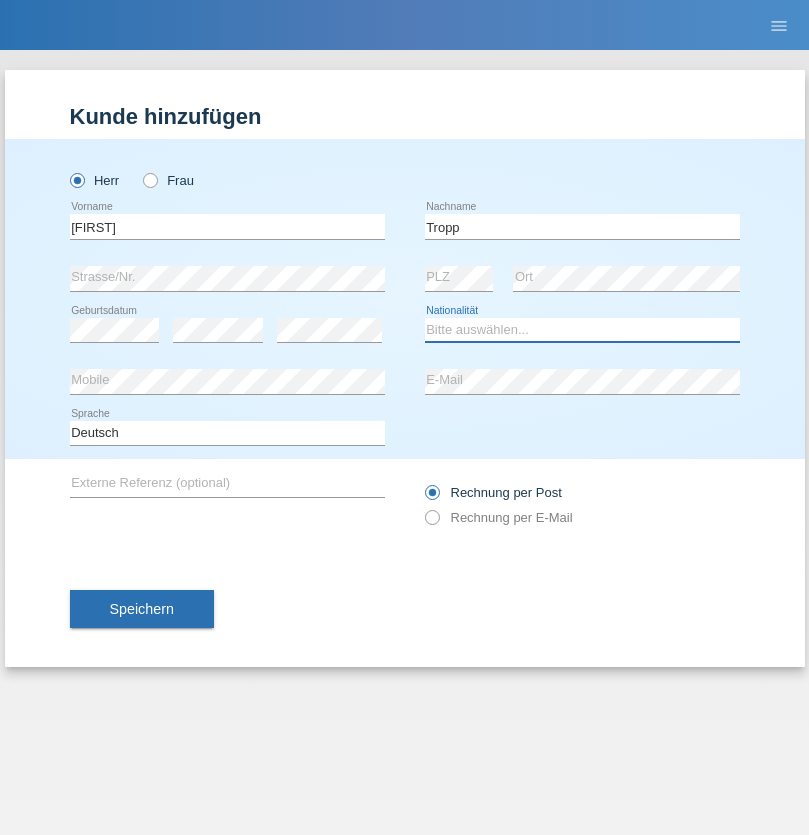 select on "SK" 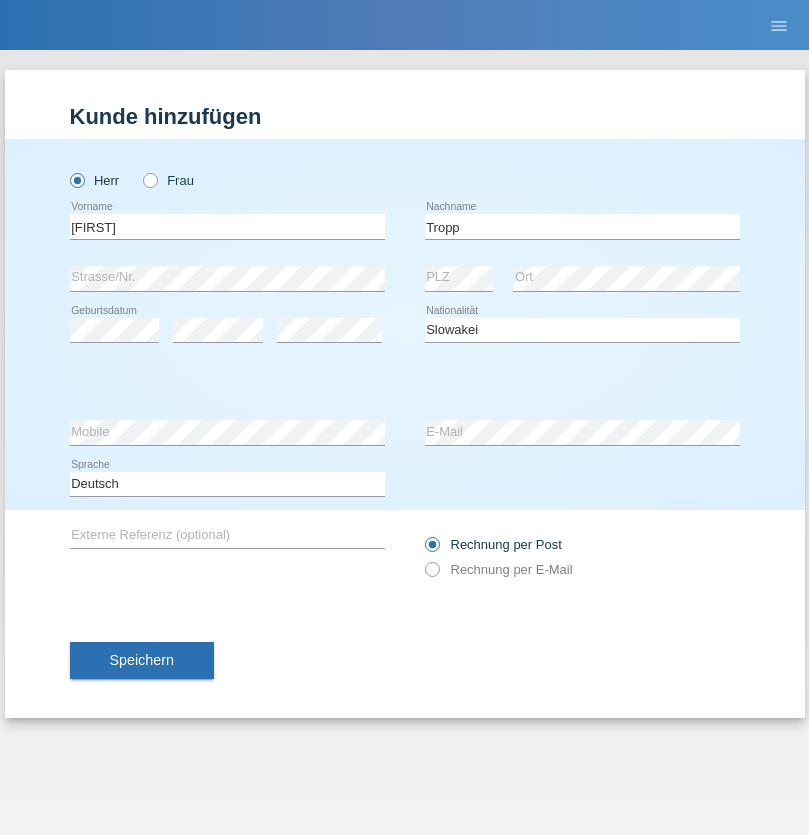 select on "C" 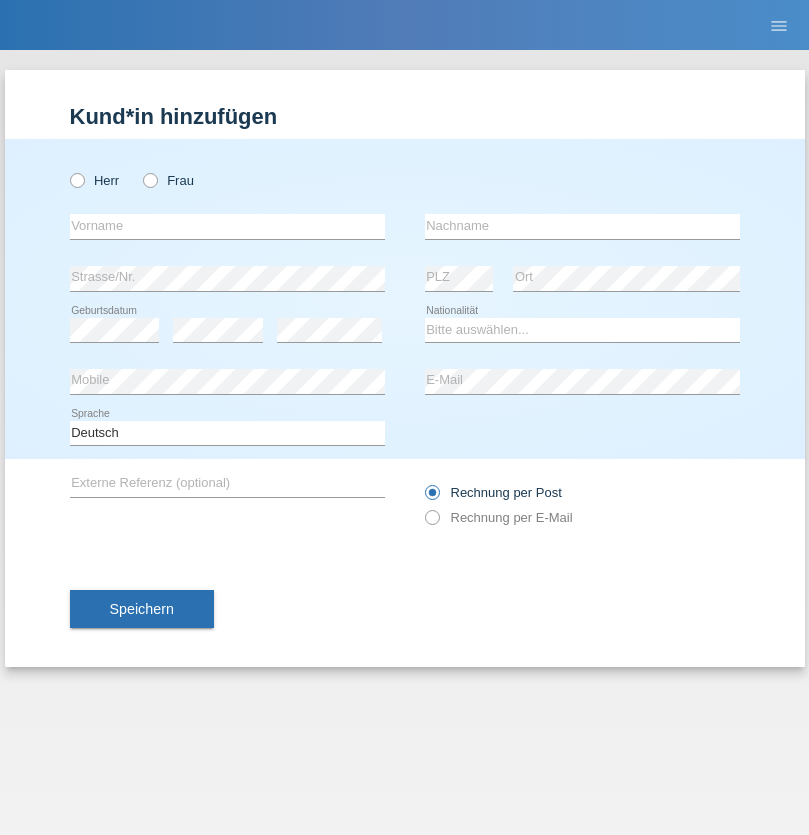 scroll, scrollTop: 0, scrollLeft: 0, axis: both 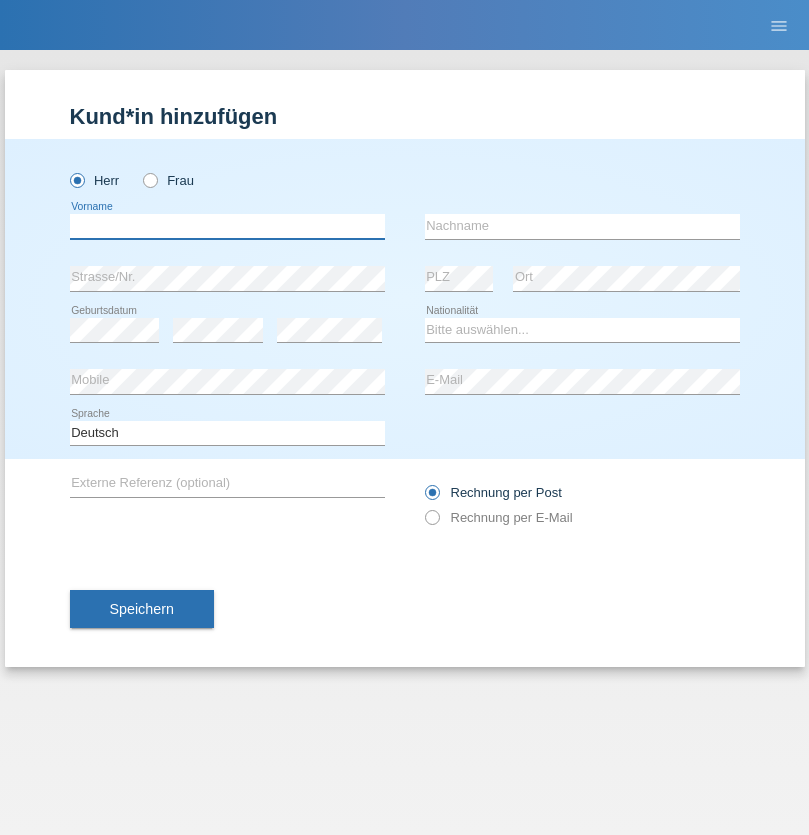 click at bounding box center [227, 226] 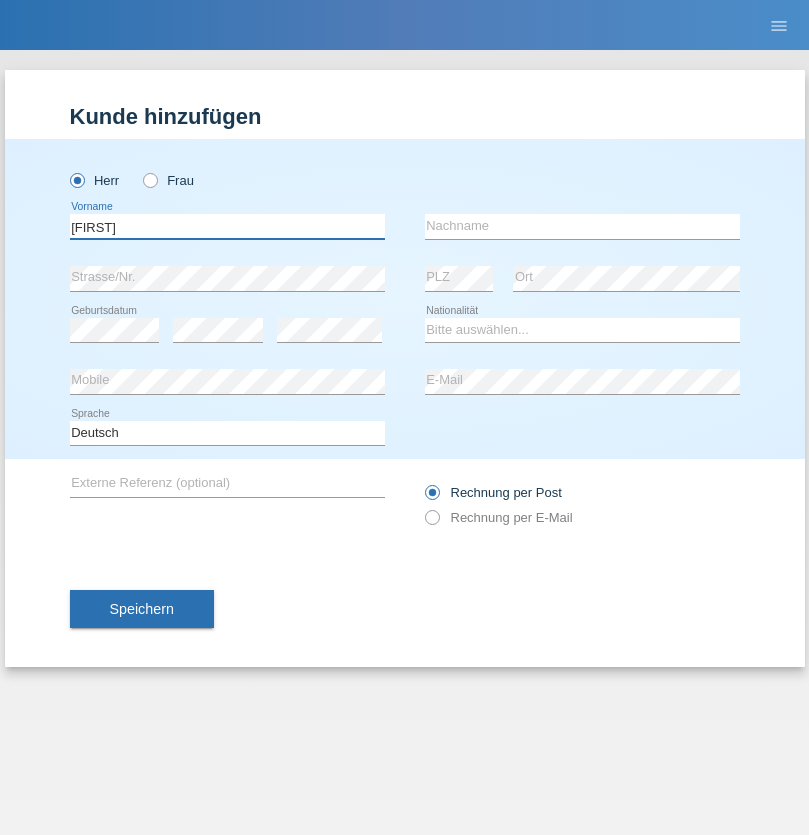 type on "Dirk" 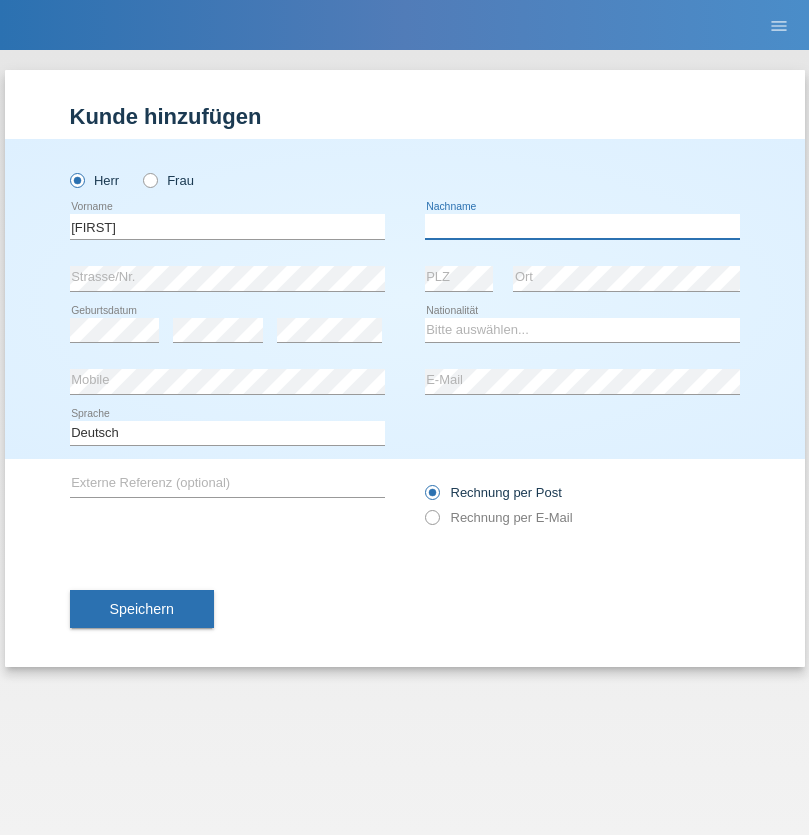 click at bounding box center [582, 226] 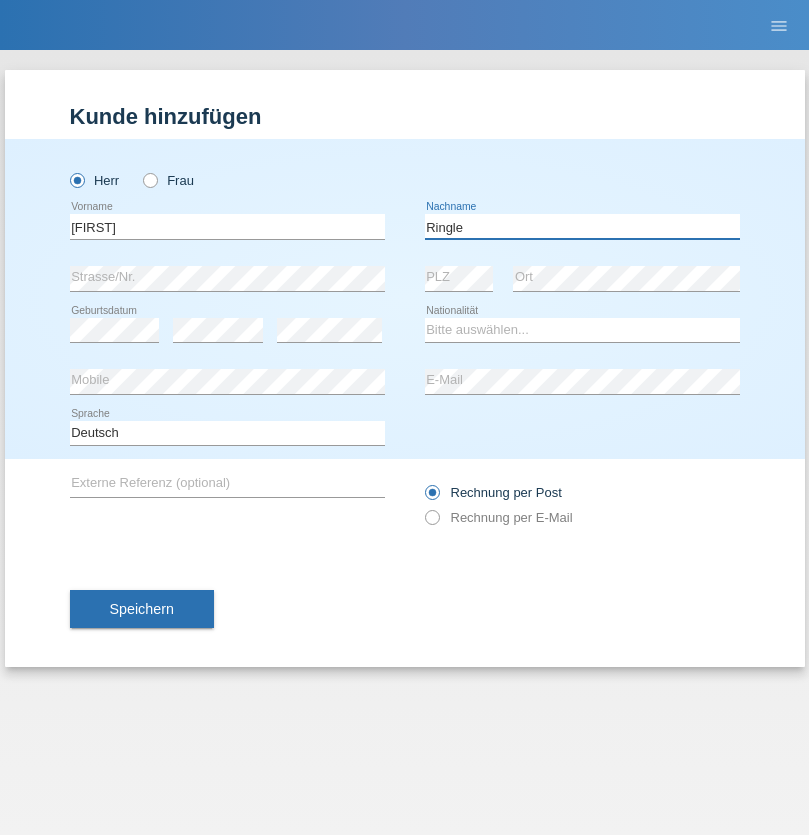 type on "Ringle" 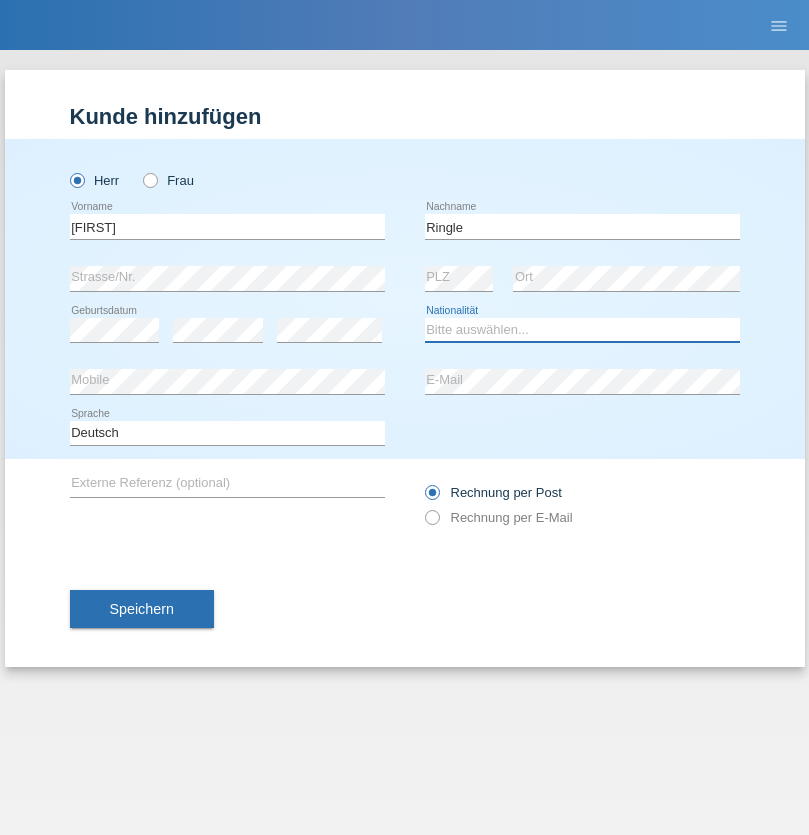 select on "DE" 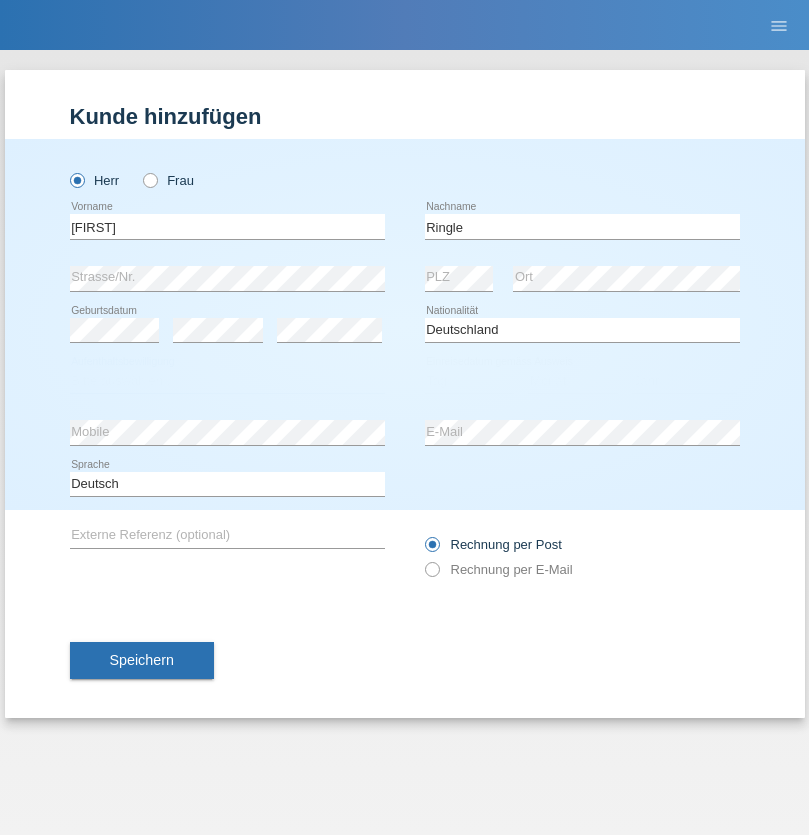 select on "C" 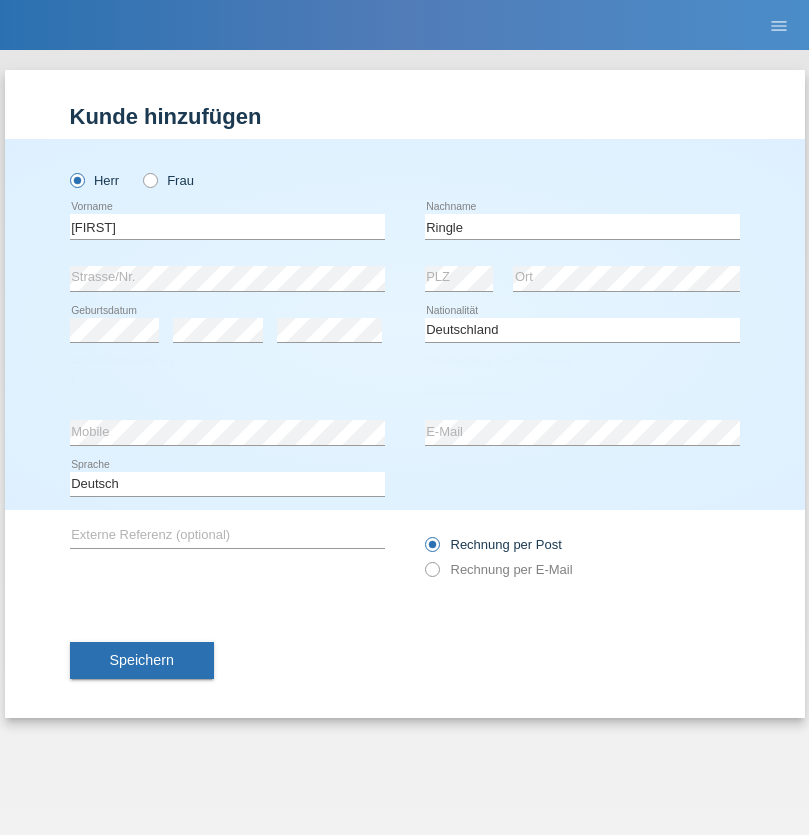 select on "06" 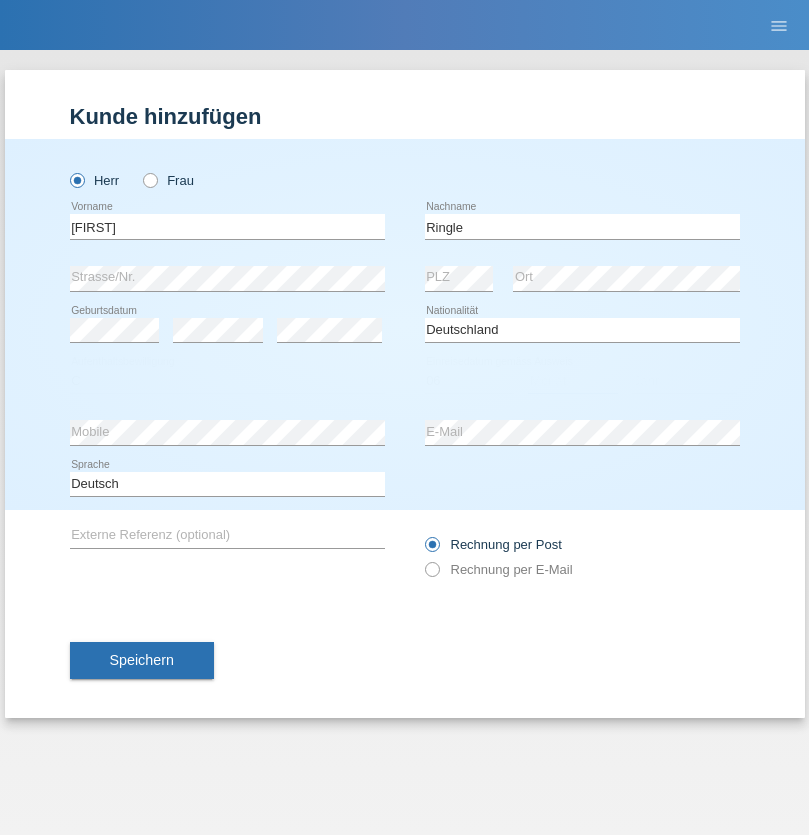 select on "01" 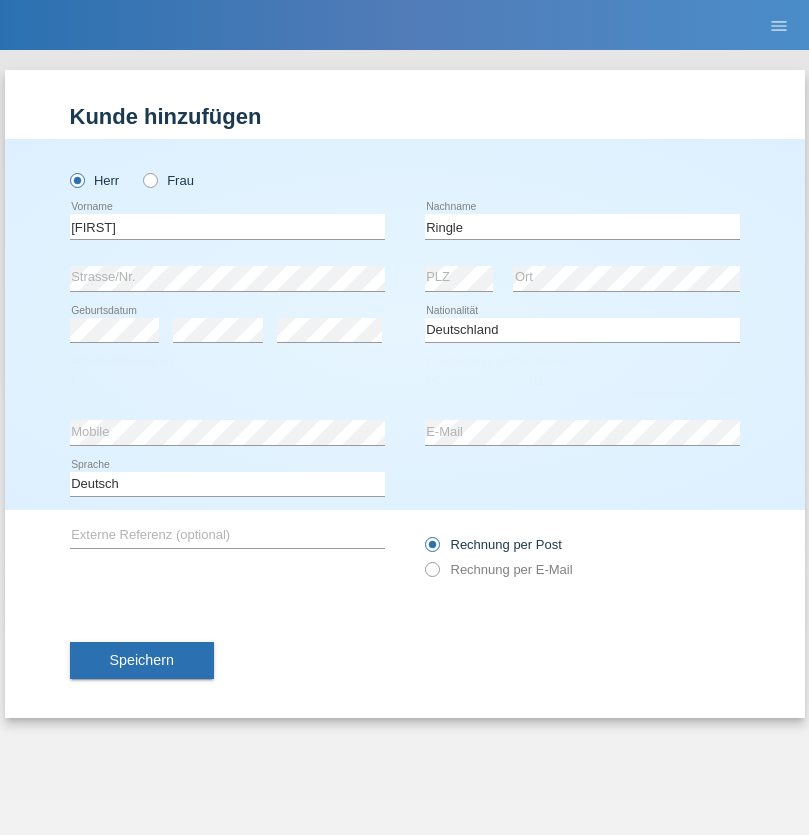 select on "2021" 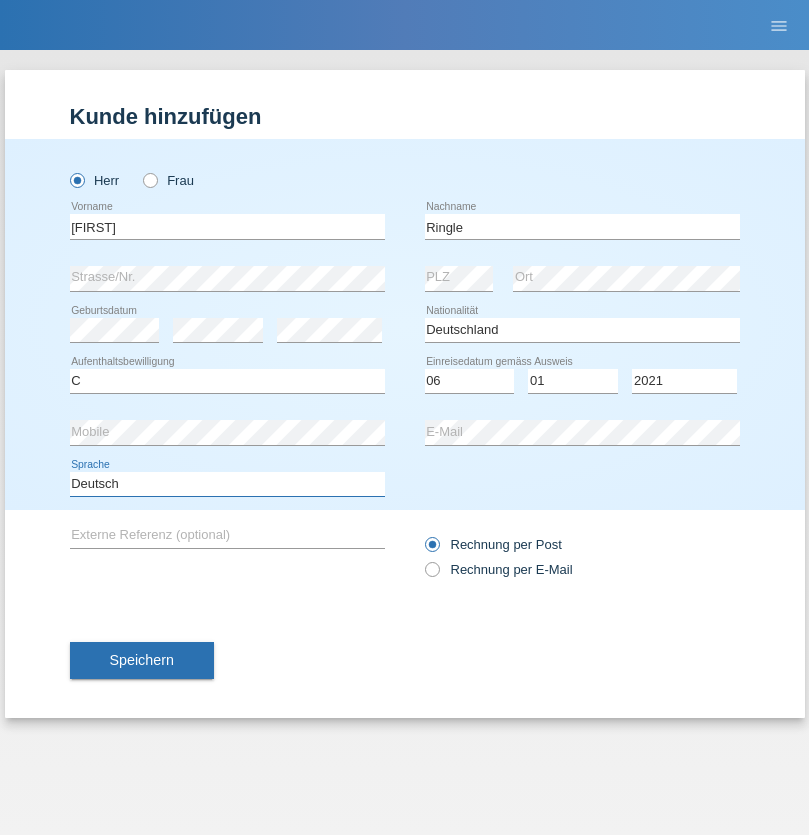 select on "en" 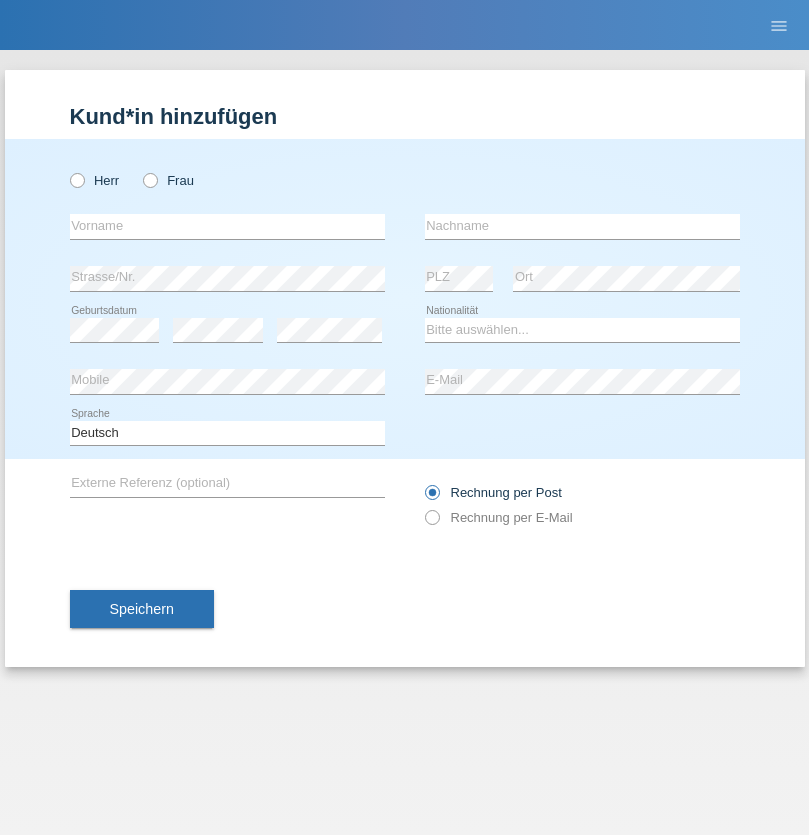 scroll, scrollTop: 0, scrollLeft: 0, axis: both 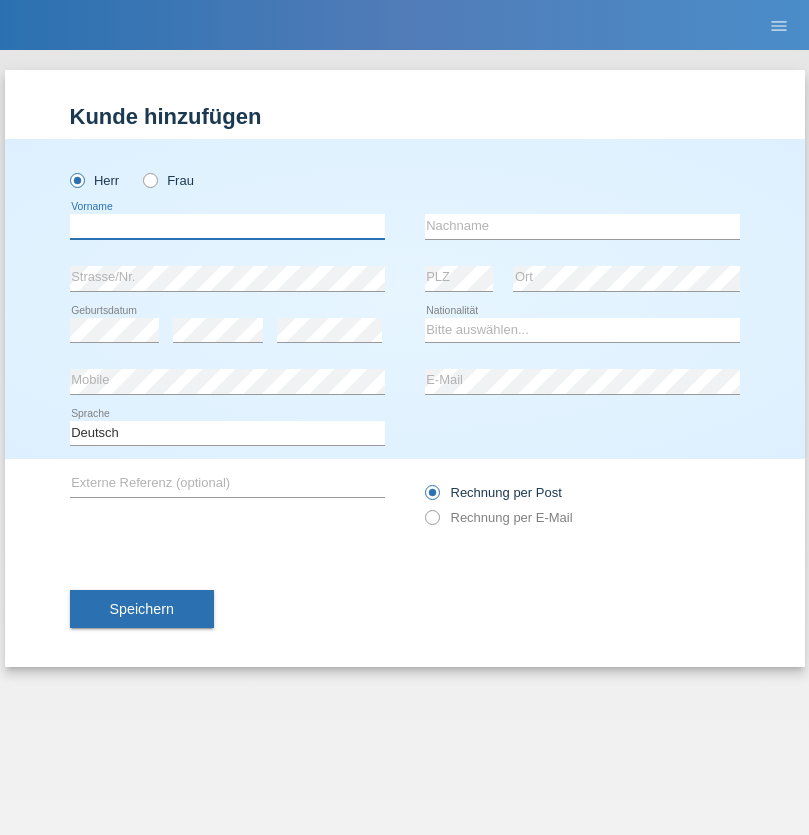 click at bounding box center (227, 226) 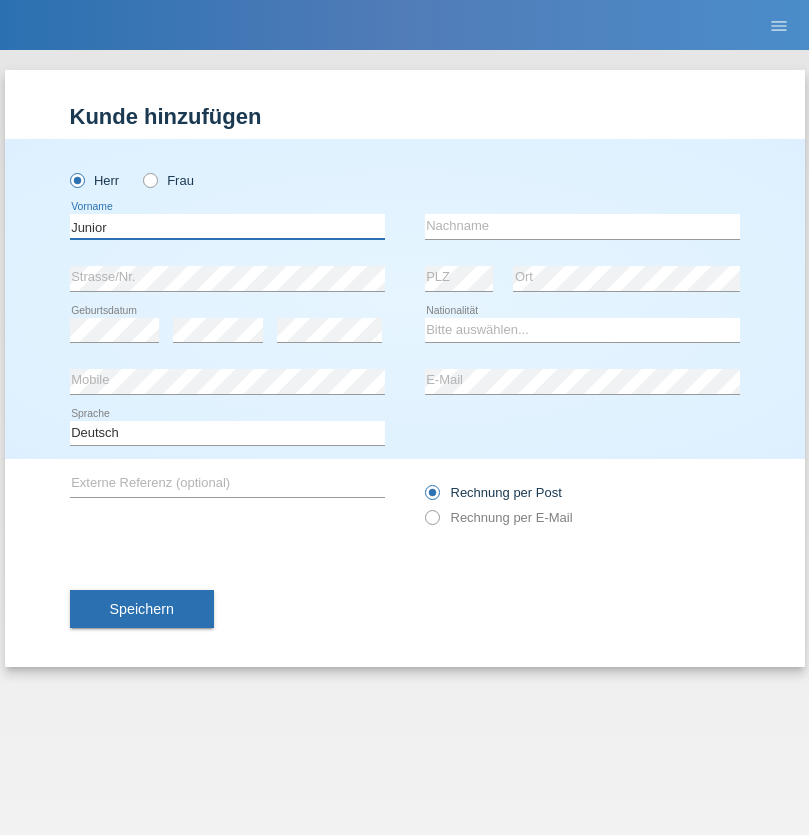 type on "Junior" 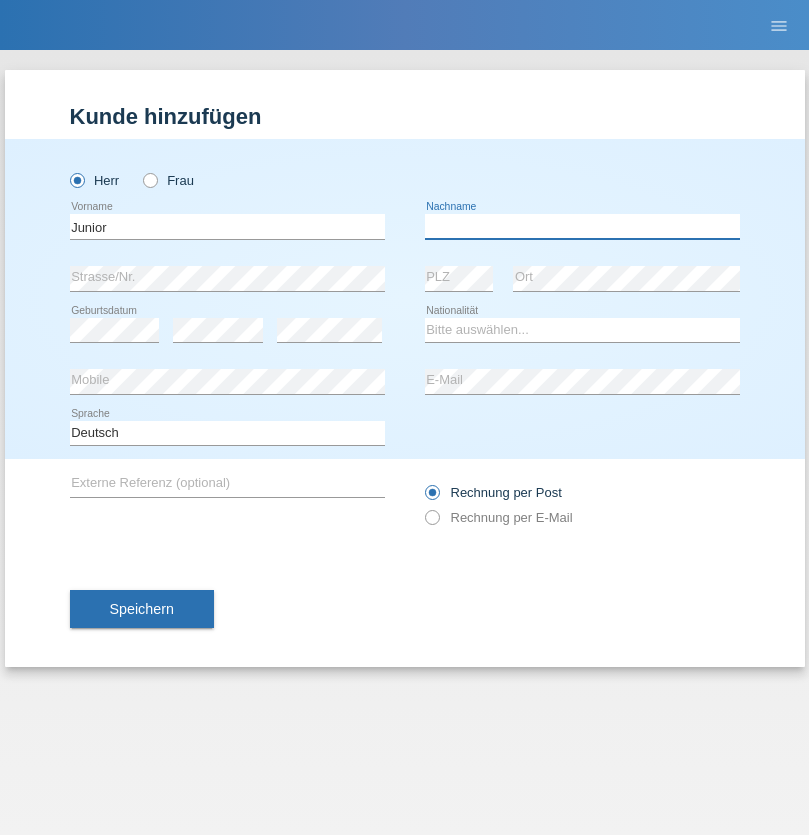 click at bounding box center [582, 226] 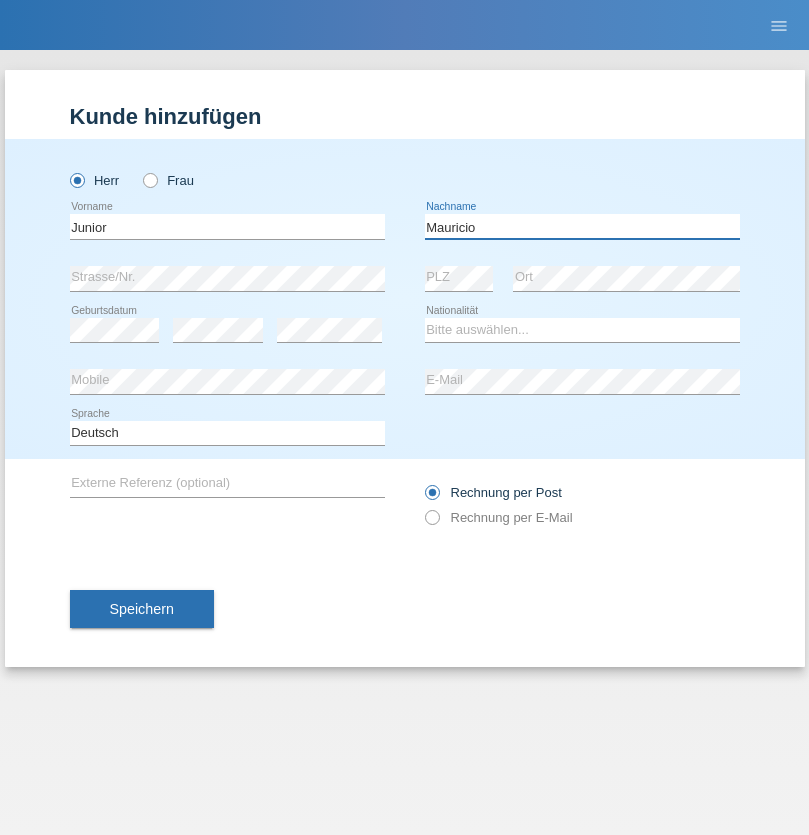 type on "Mauricio" 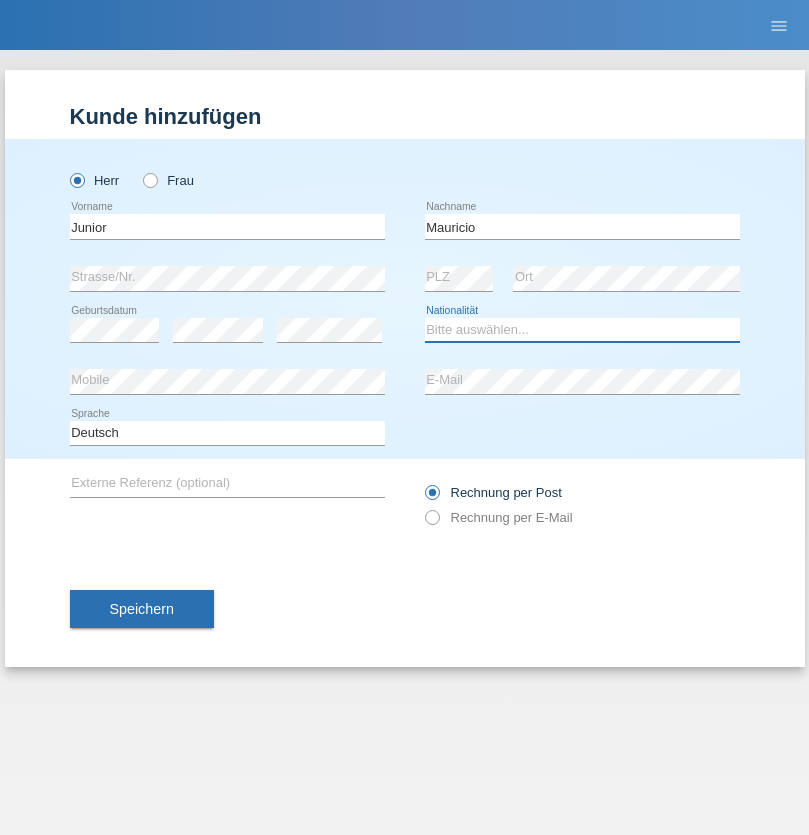 select on "CH" 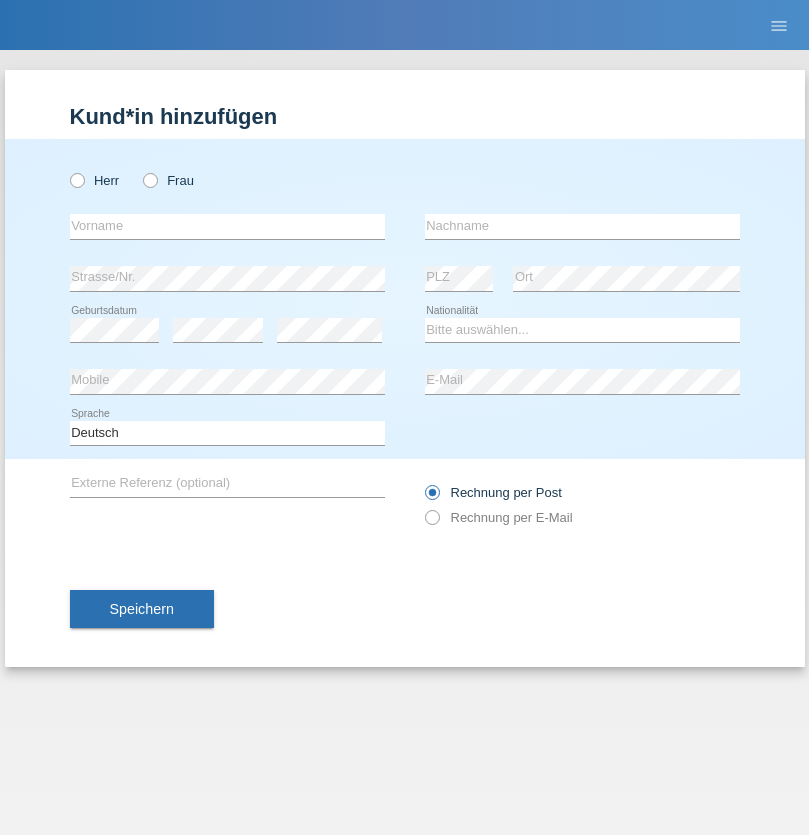 scroll, scrollTop: 0, scrollLeft: 0, axis: both 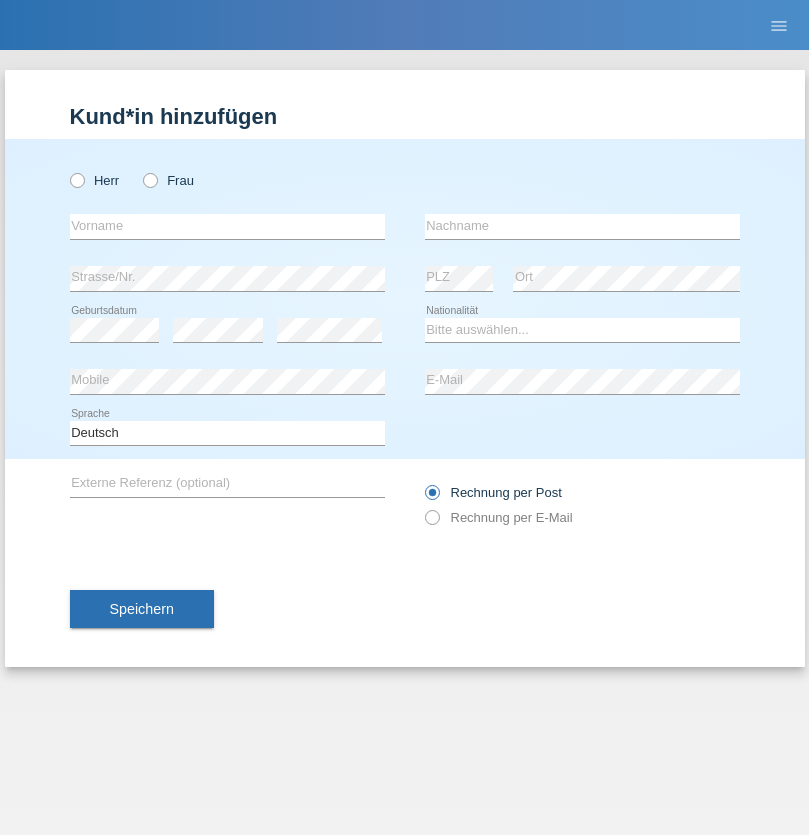 radio on "true" 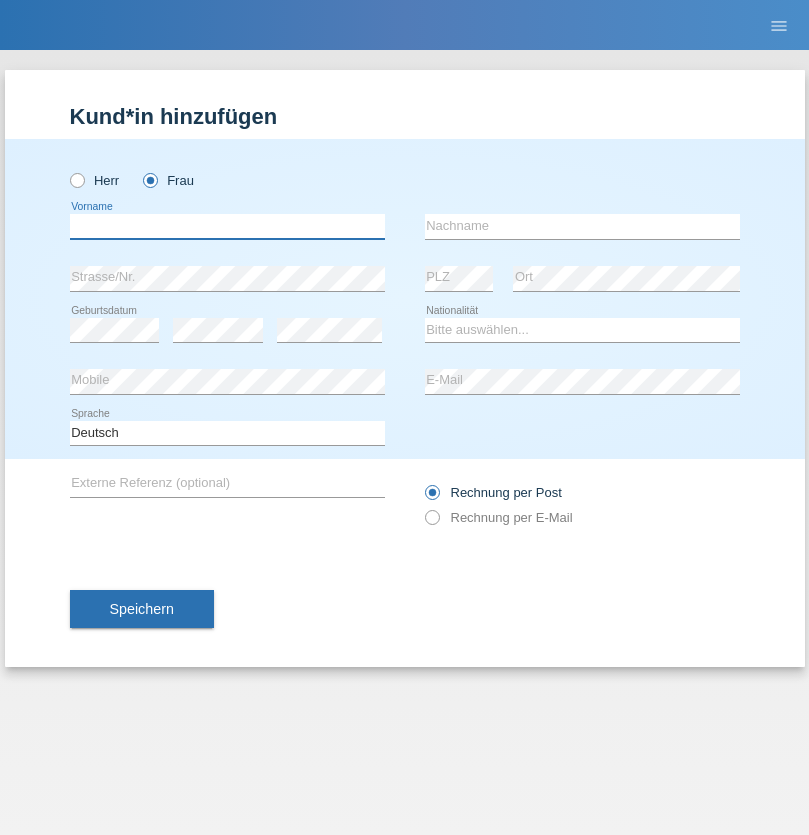 click at bounding box center [227, 226] 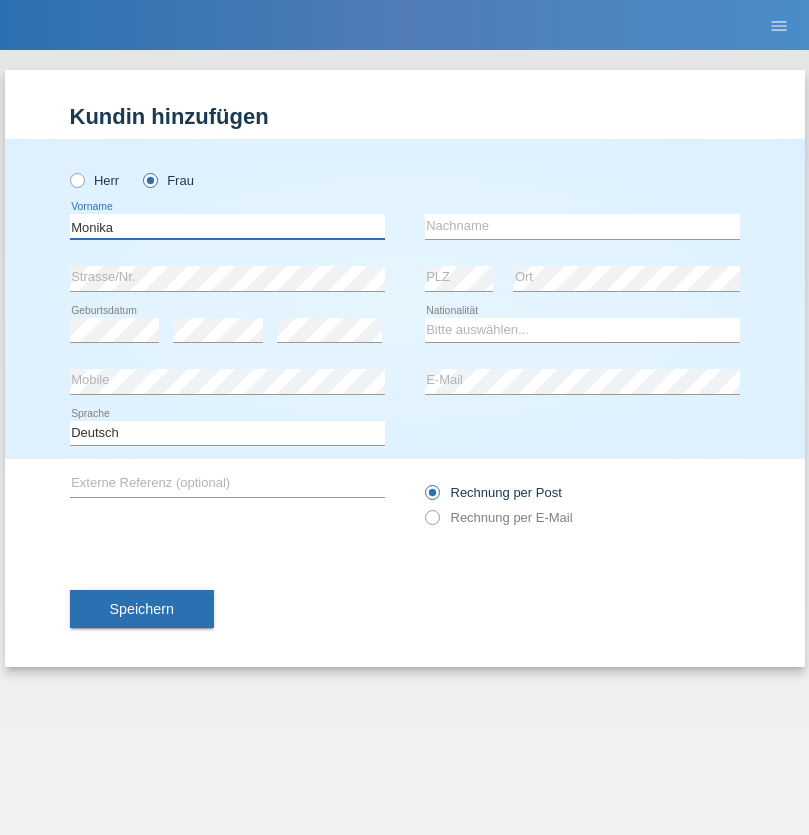 type on "Monika" 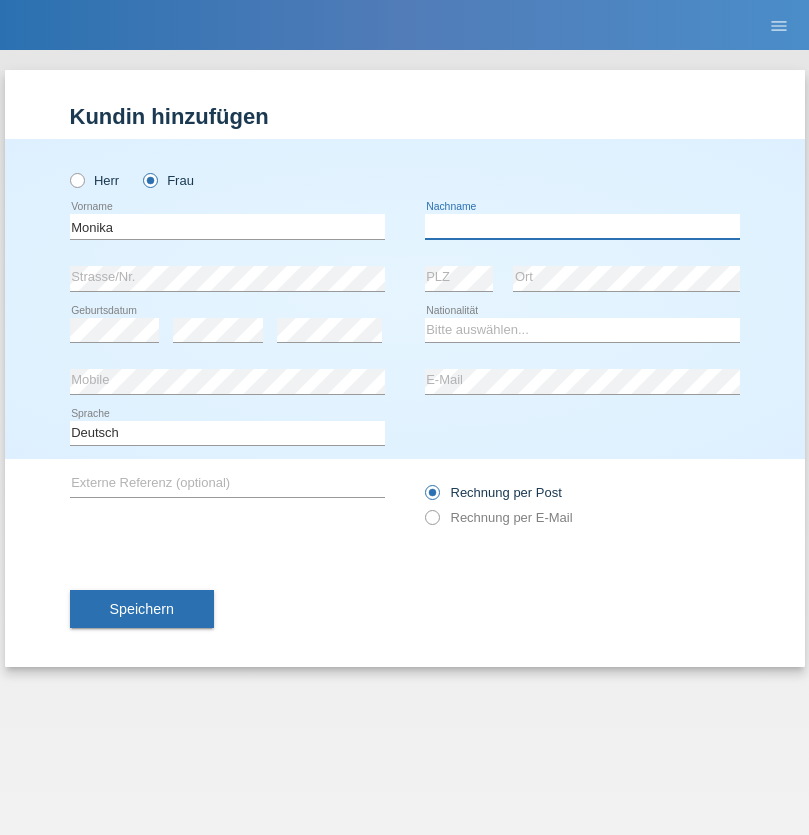 click at bounding box center [582, 226] 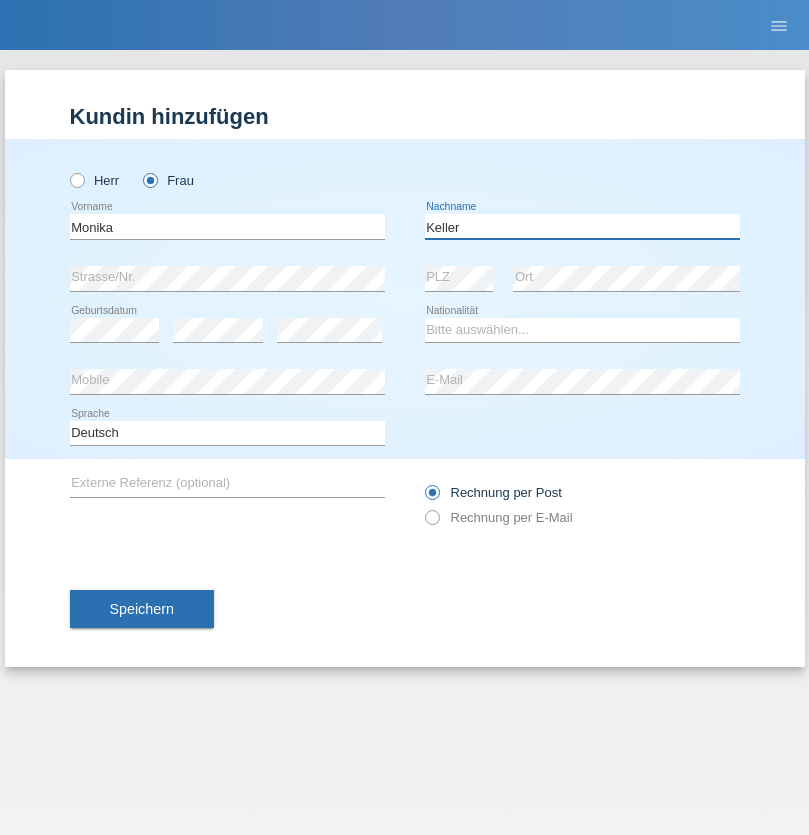 type on "Keller" 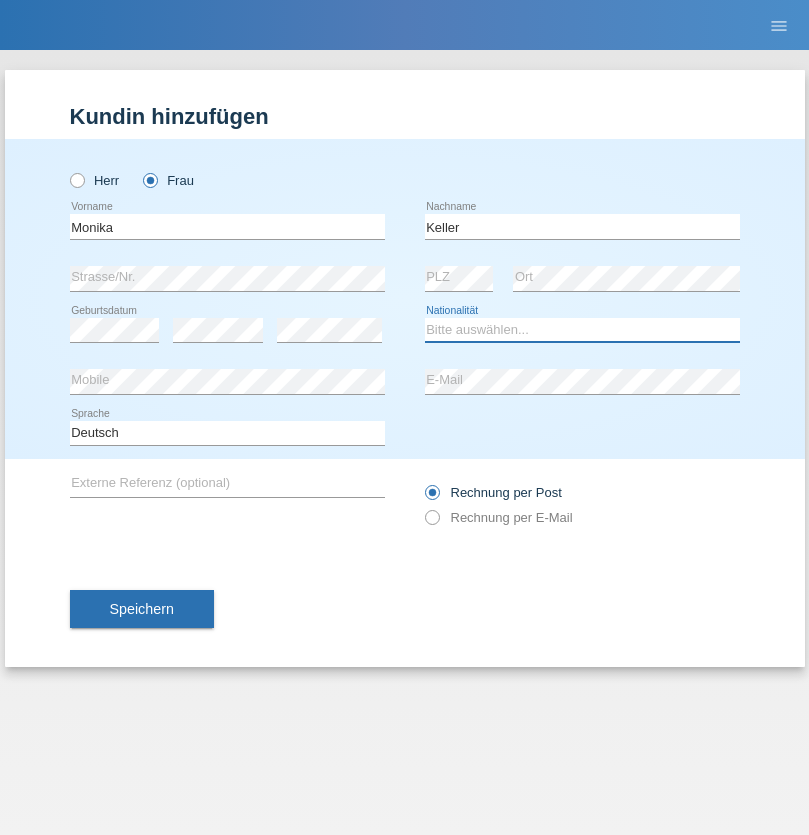select on "CH" 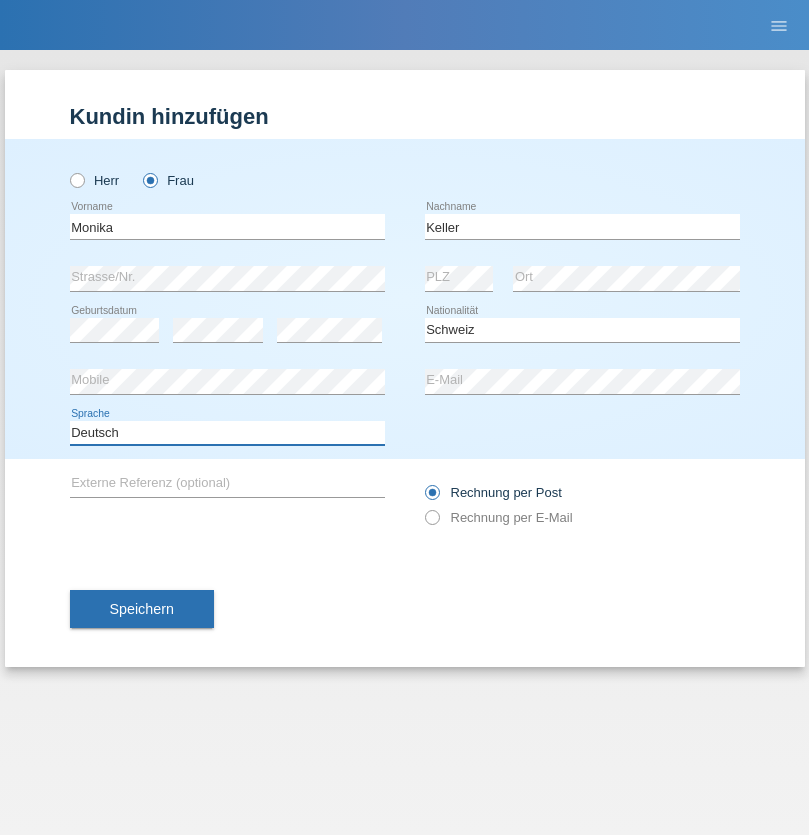 select on "en" 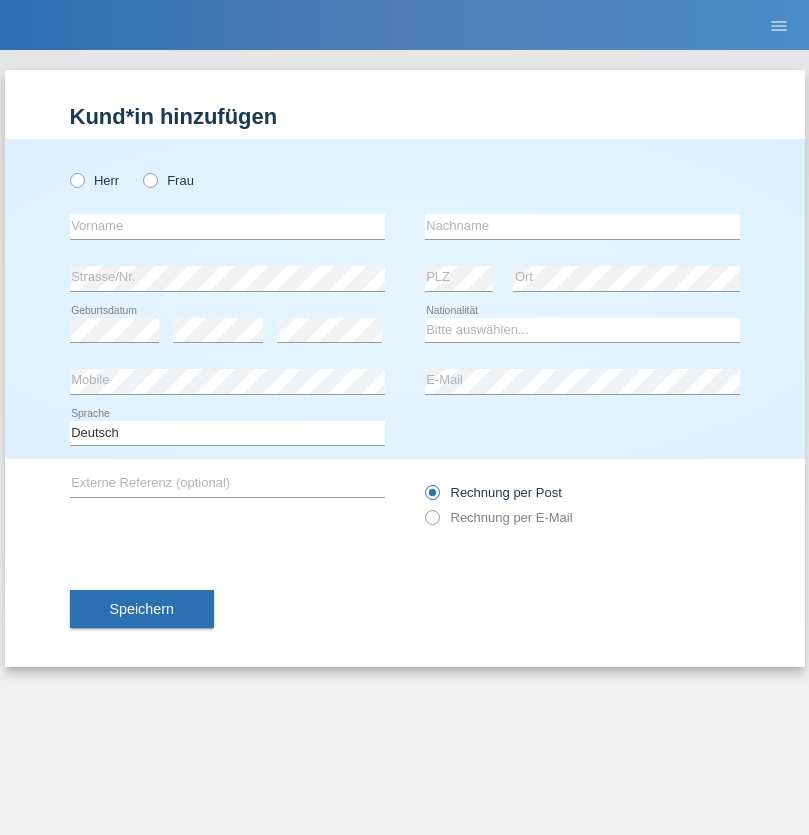 scroll, scrollTop: 0, scrollLeft: 0, axis: both 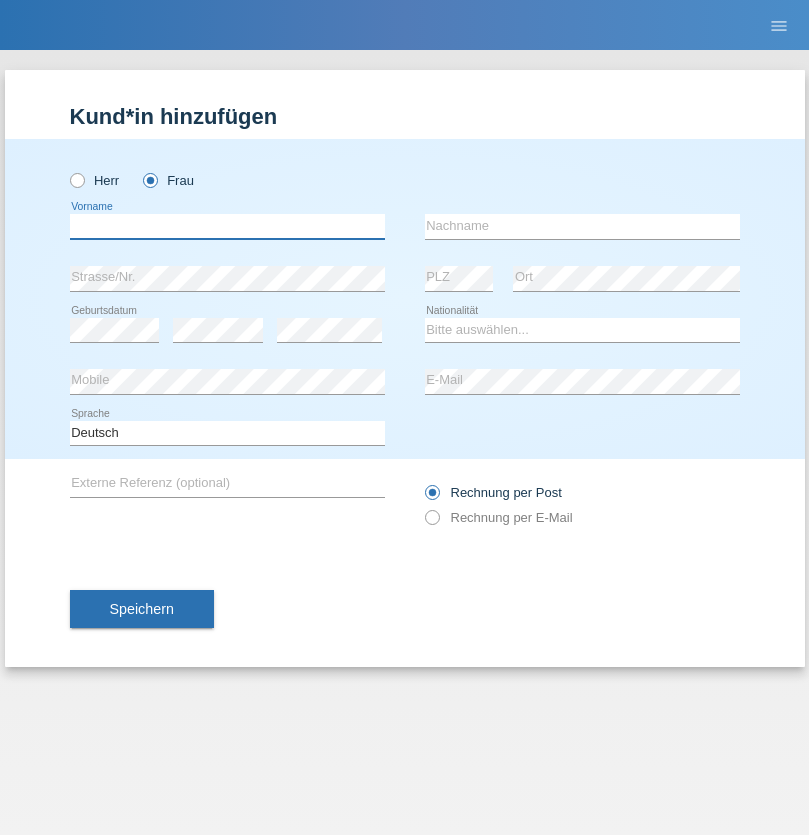click at bounding box center [227, 226] 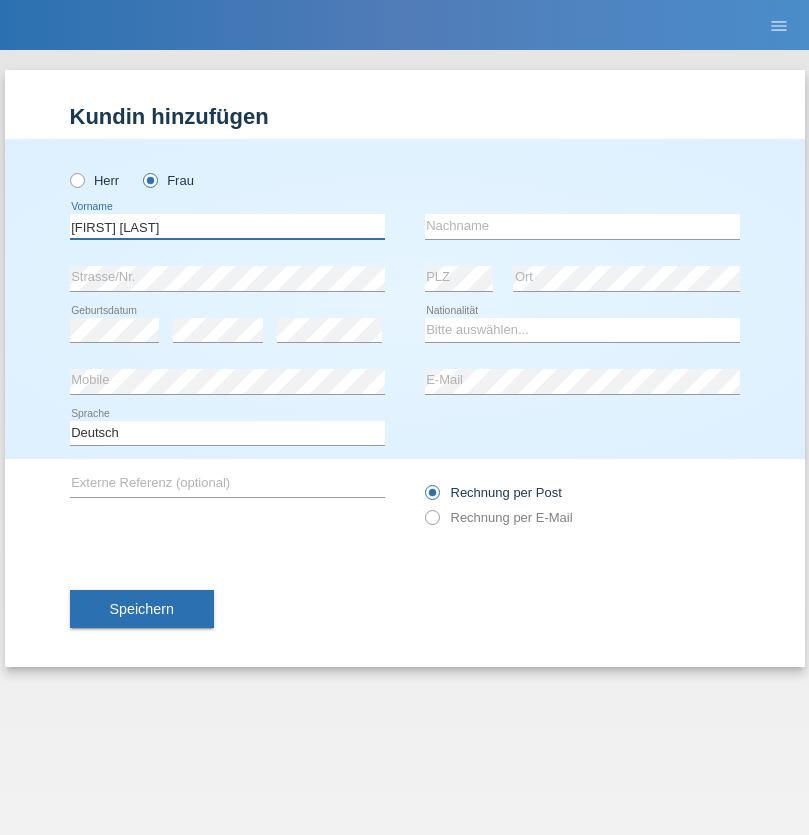 type on "Maria Fernanda" 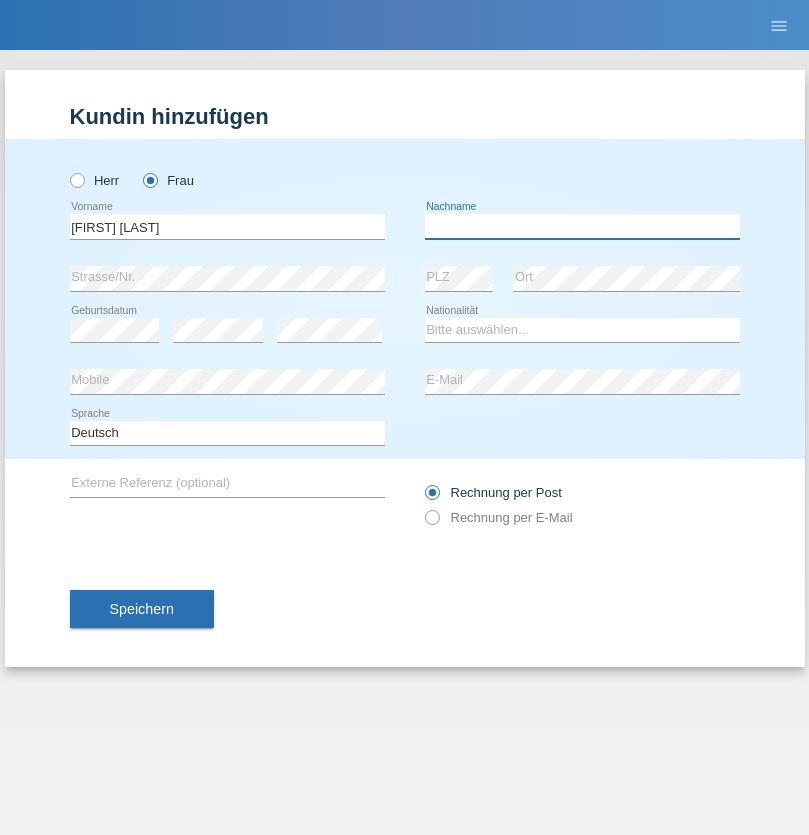 click at bounding box center [582, 226] 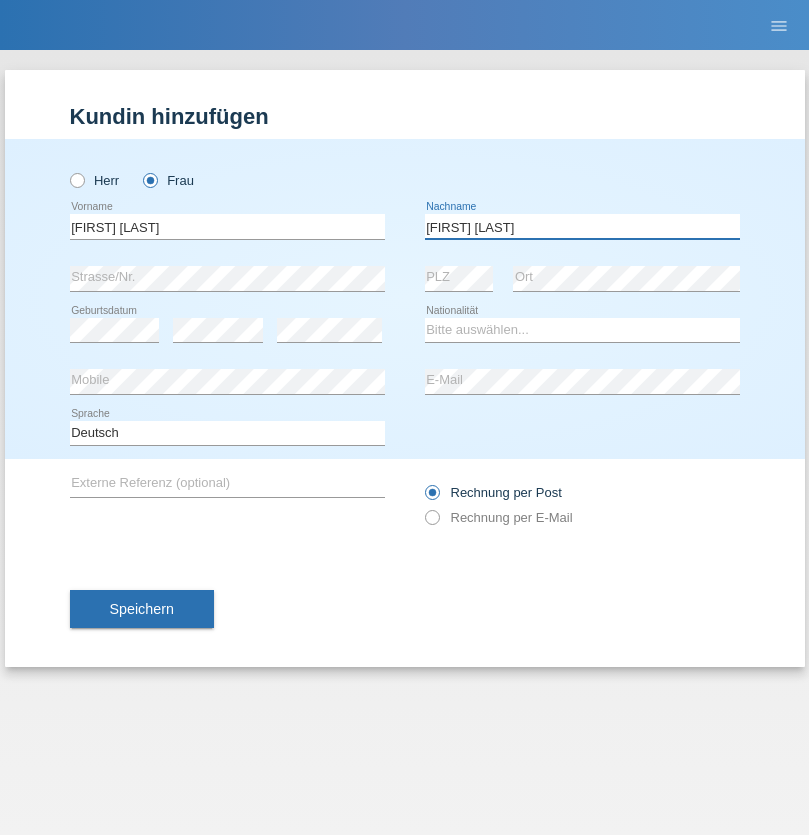 type on "Knusel Campillo" 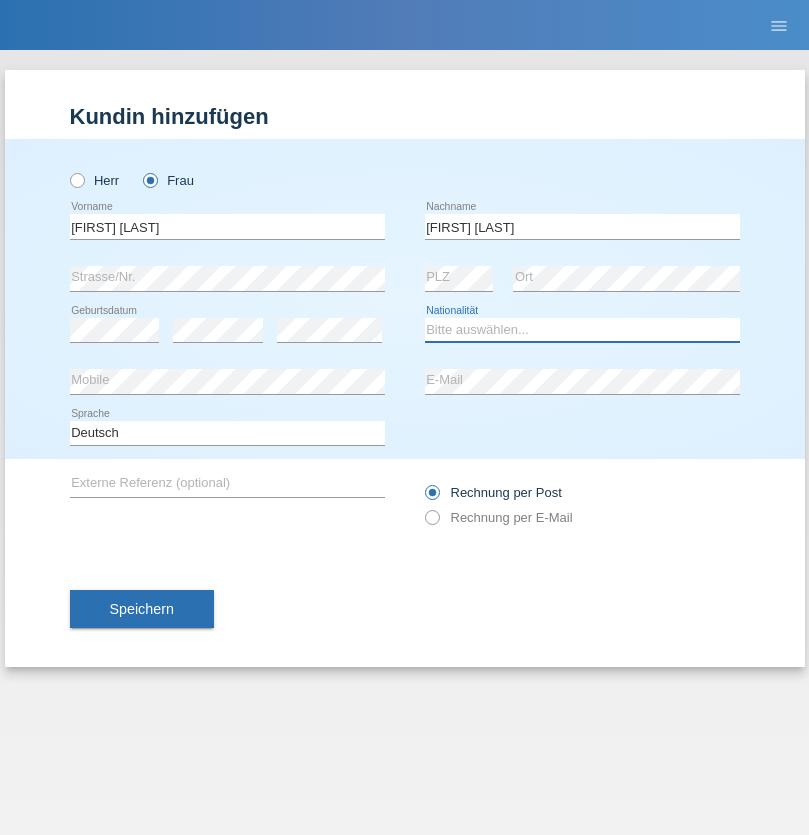select on "CH" 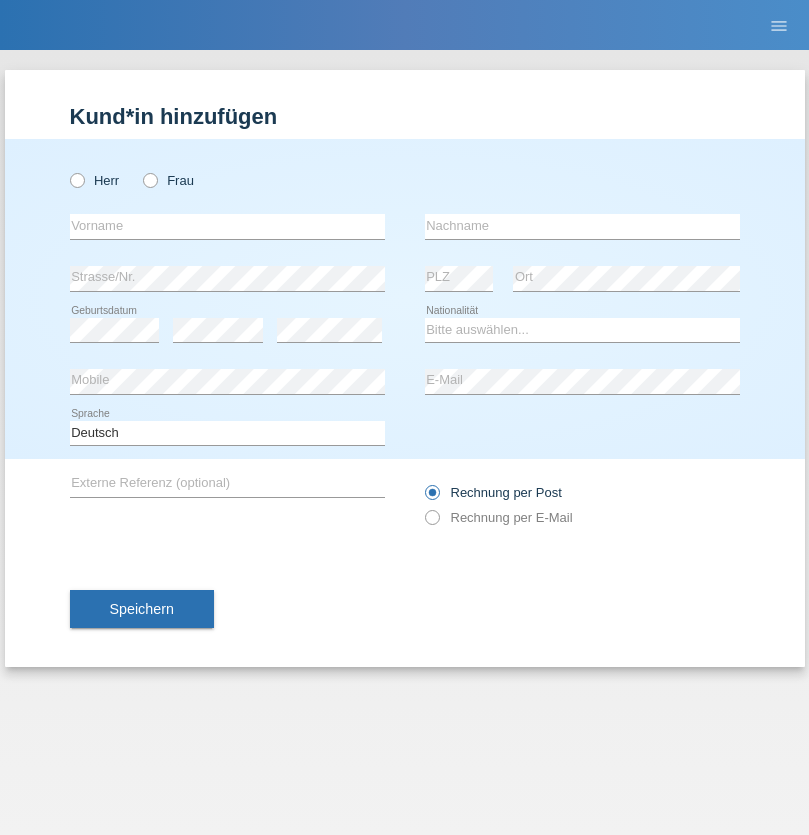 scroll, scrollTop: 0, scrollLeft: 0, axis: both 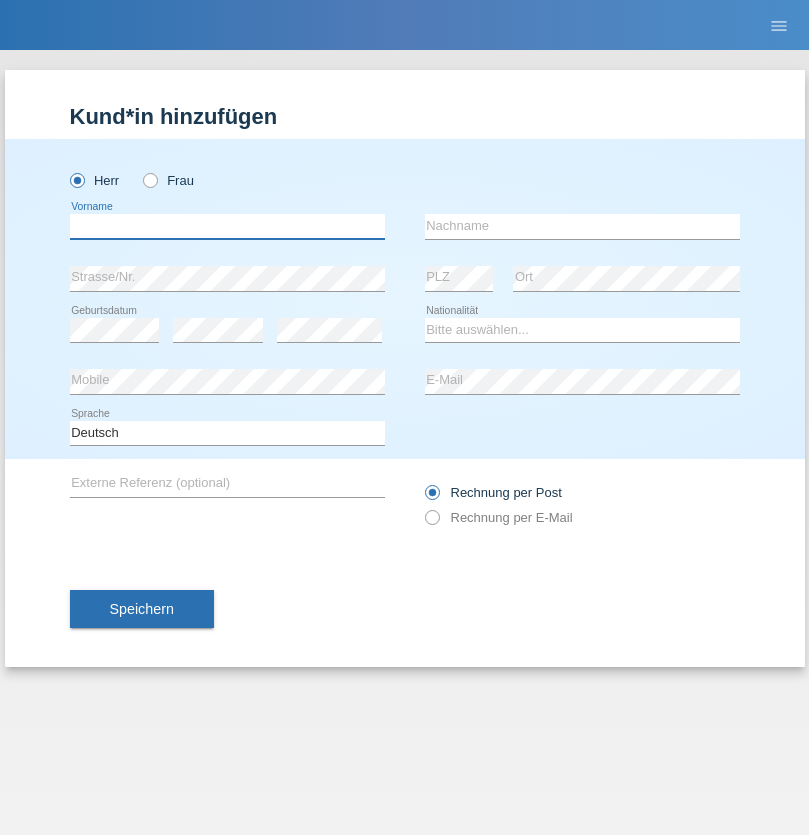 click at bounding box center [227, 226] 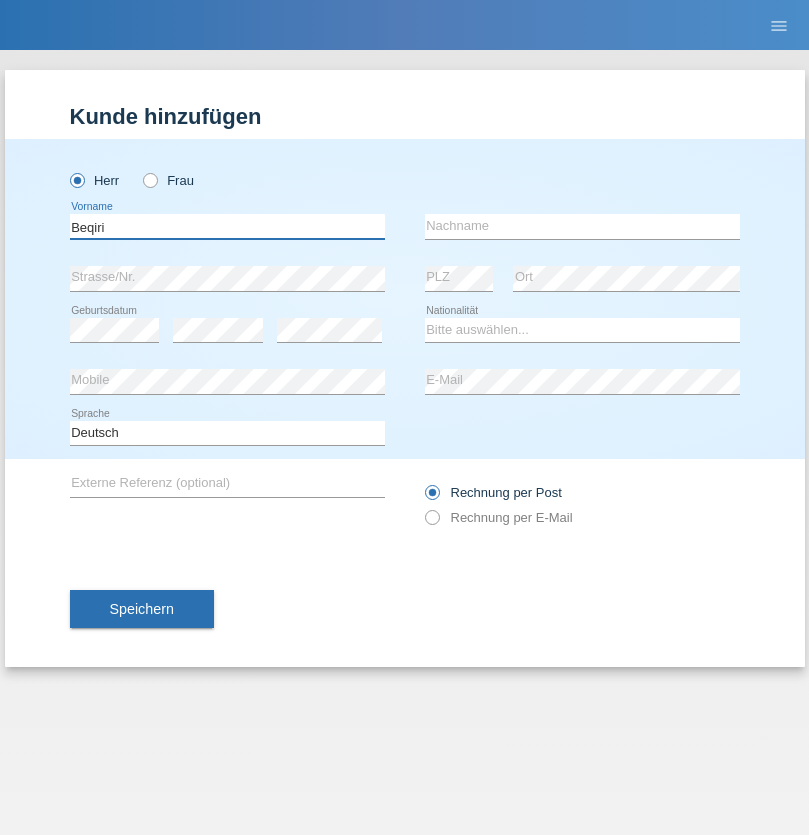 type on "Beqiri" 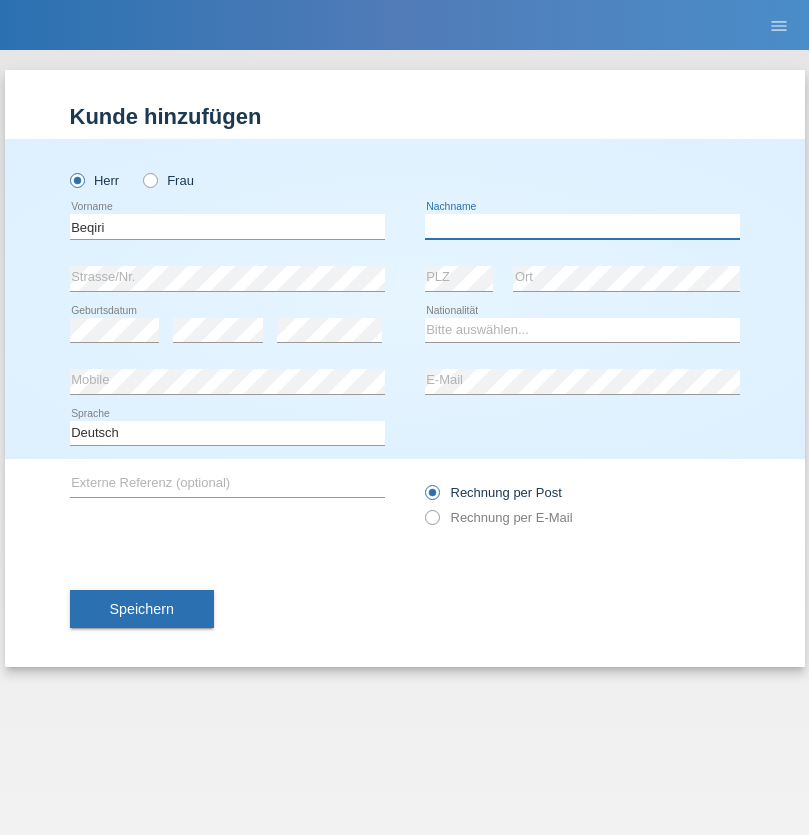 click at bounding box center [582, 226] 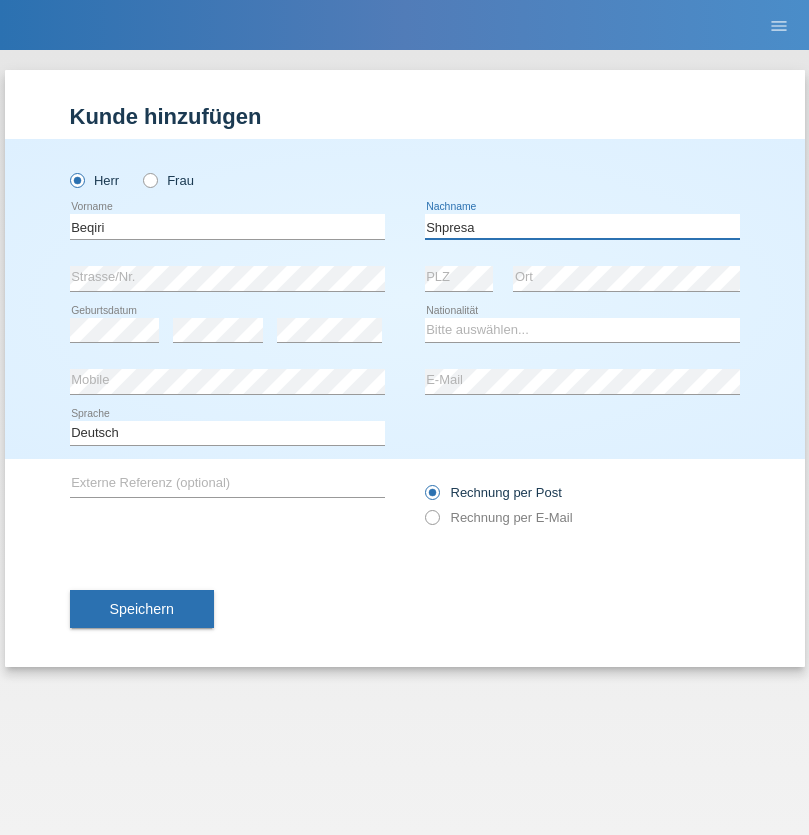 type on "Shpresa" 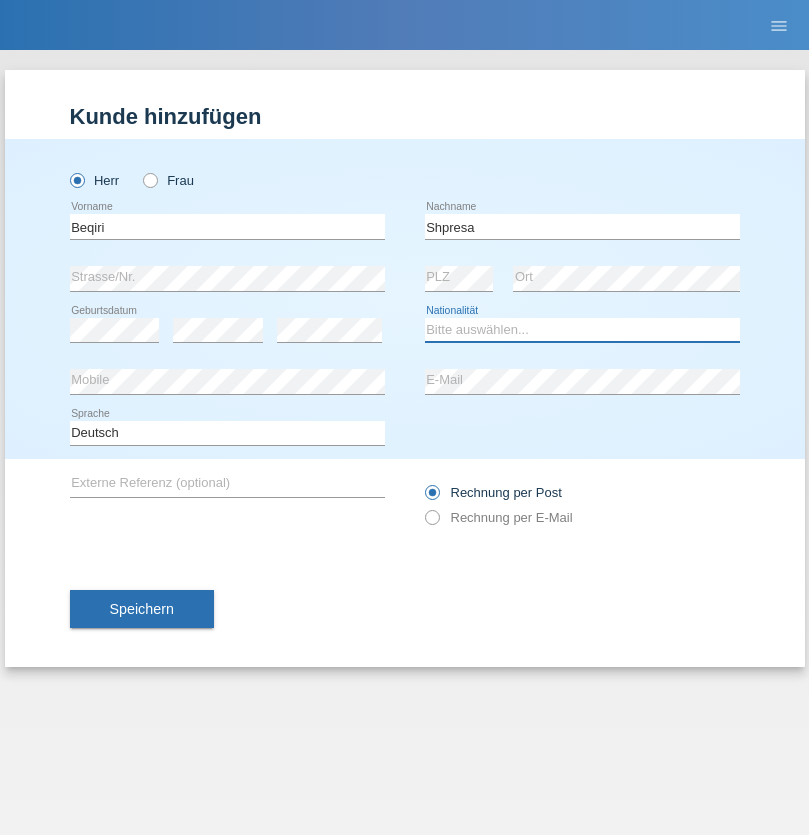 select on "XK" 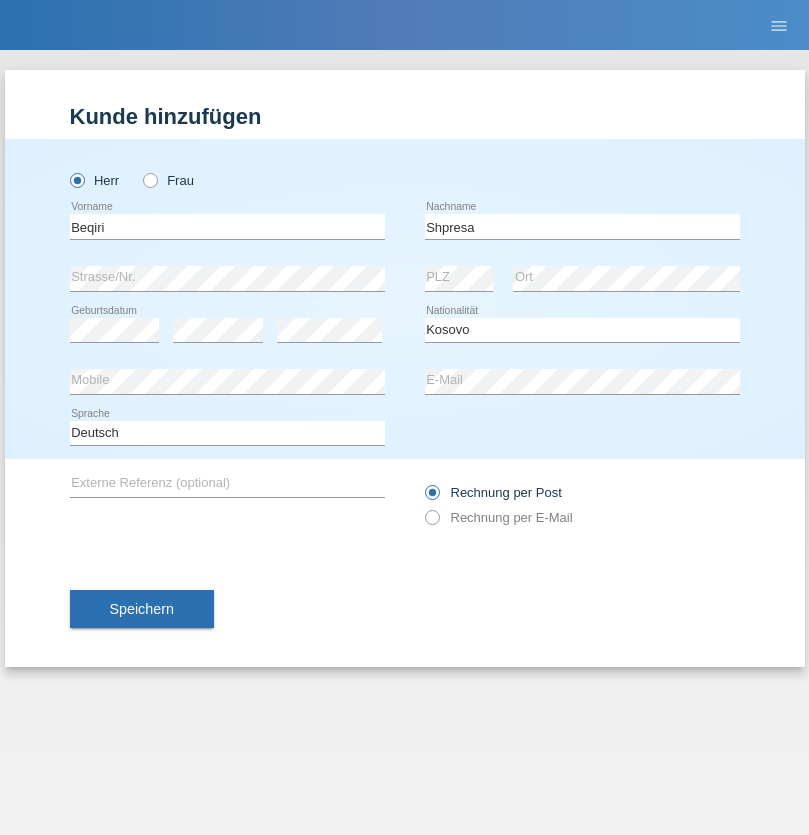 select on "C" 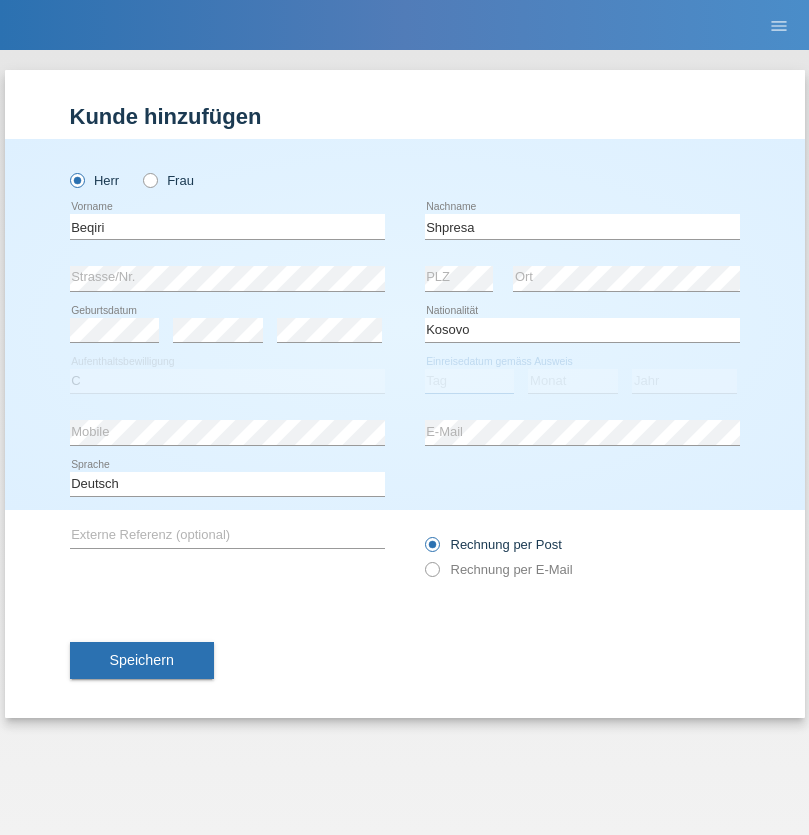 select on "08" 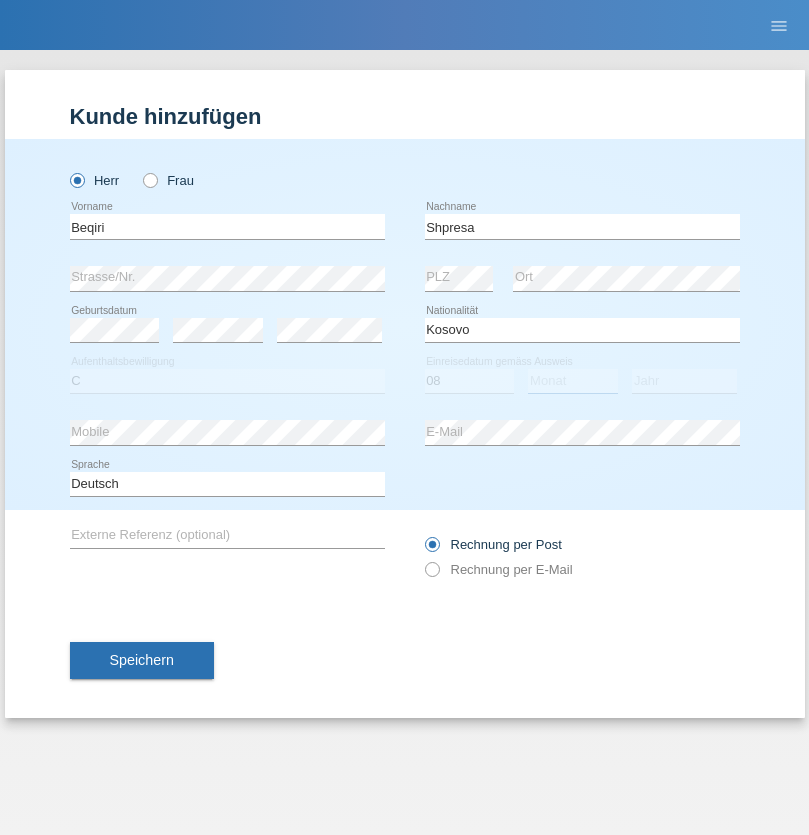 select on "02" 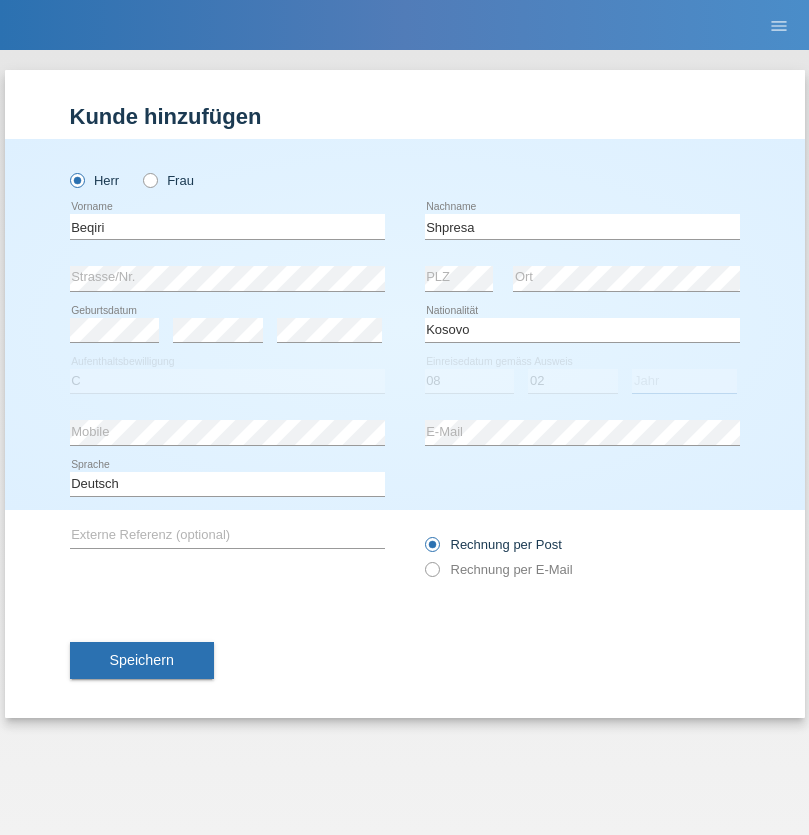 select on "1979" 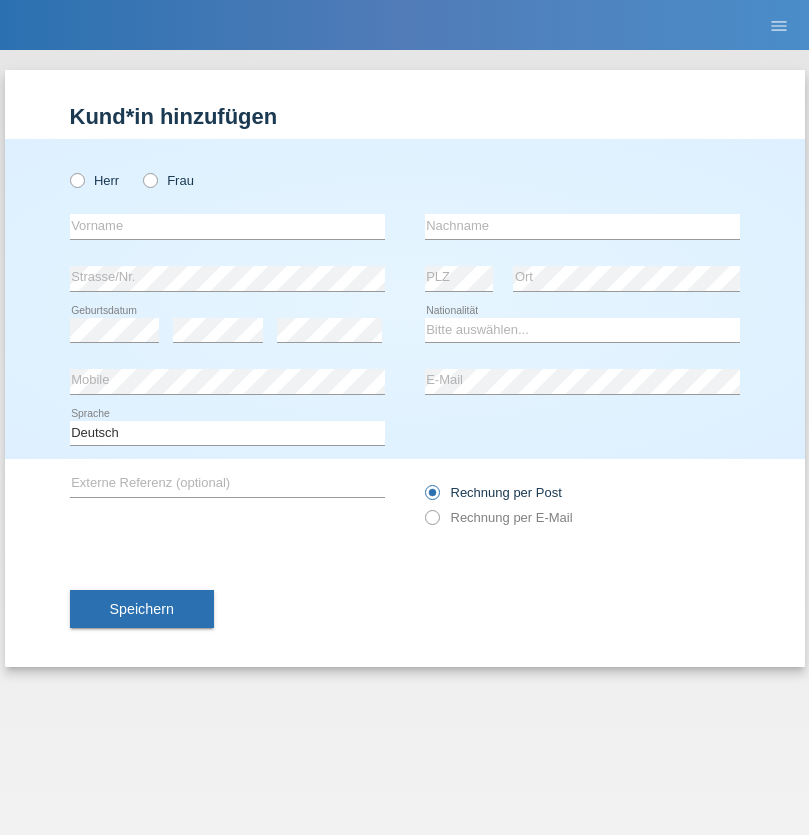 scroll, scrollTop: 0, scrollLeft: 0, axis: both 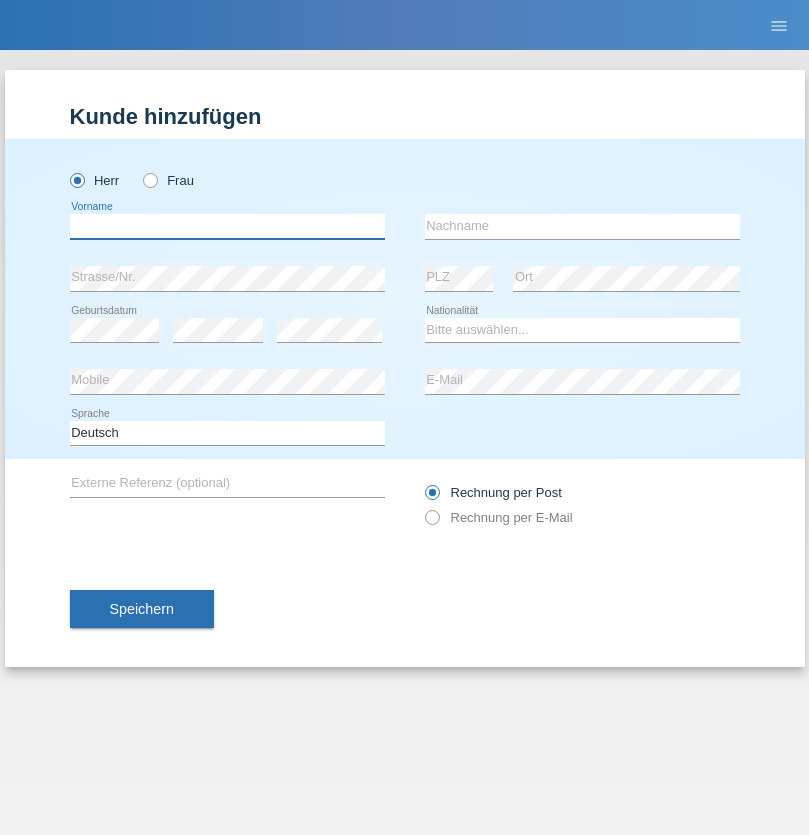 click at bounding box center (227, 226) 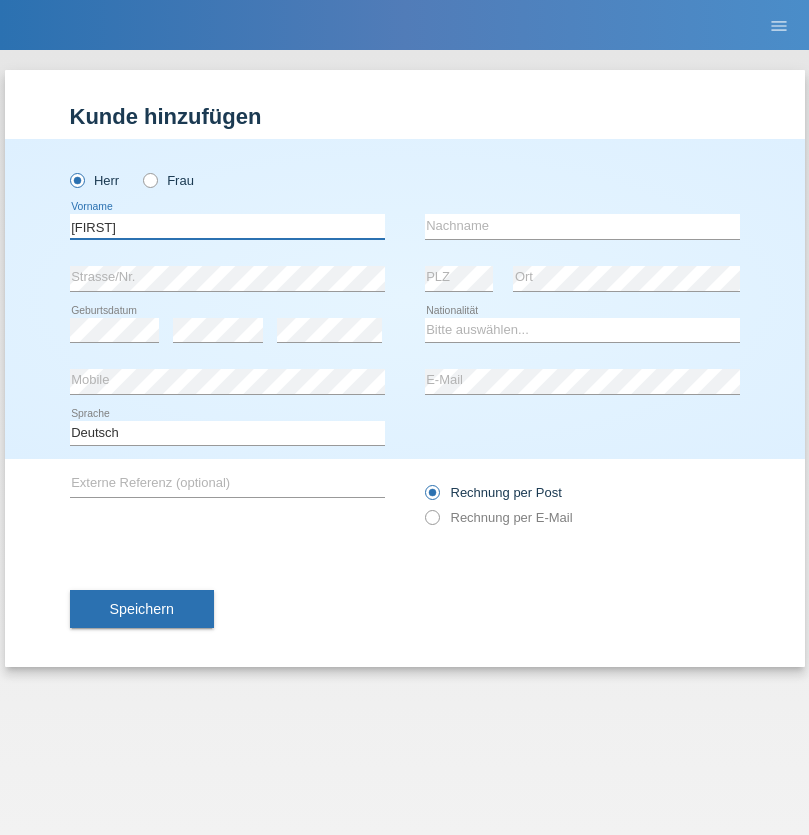 type on "Timo" 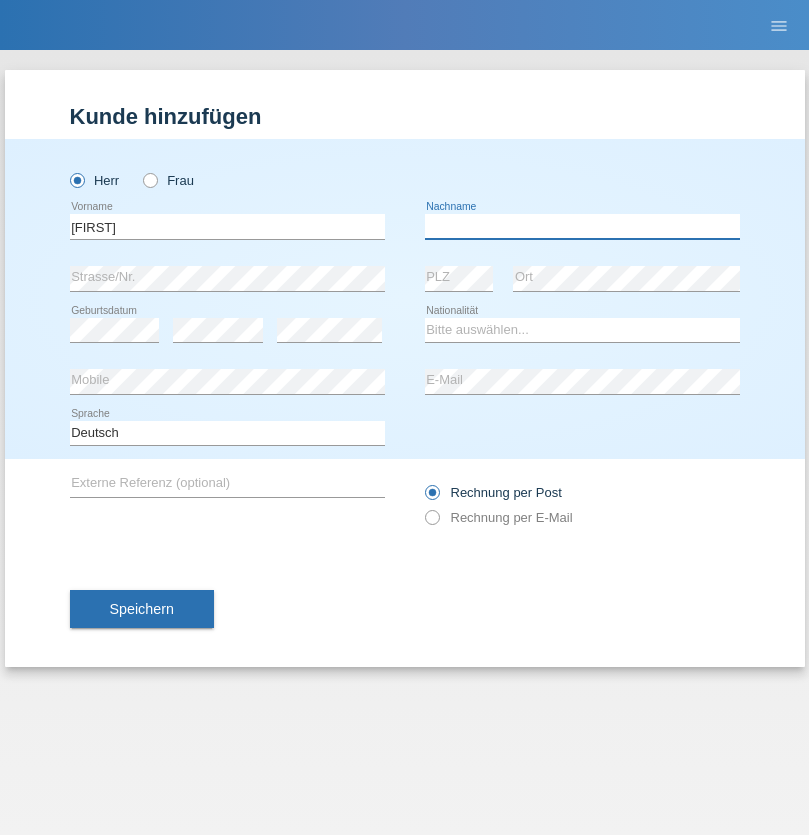 click at bounding box center (582, 226) 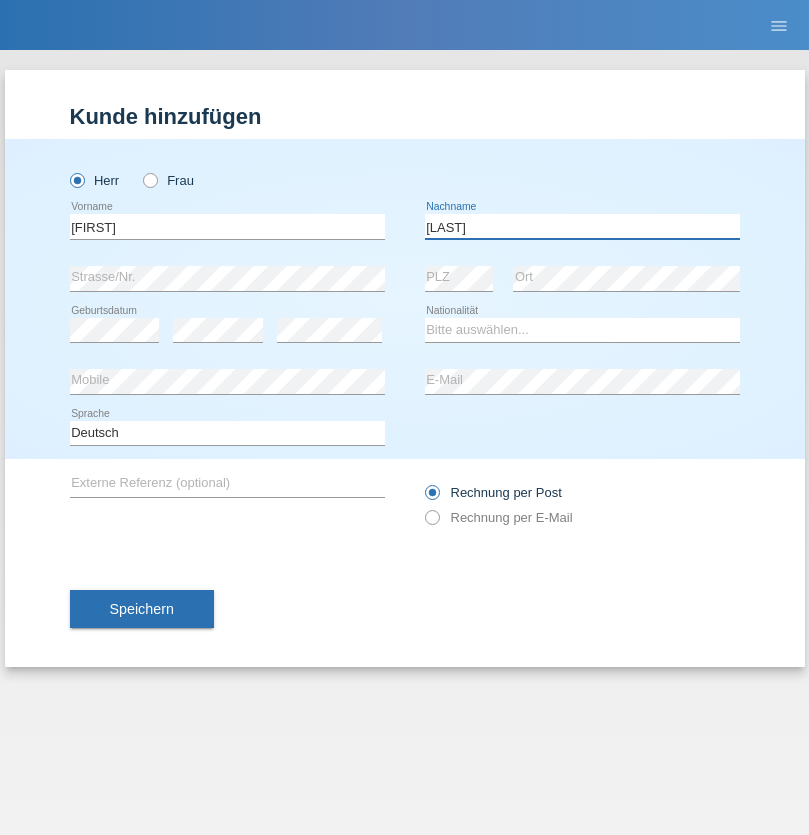 type on "Ledermann" 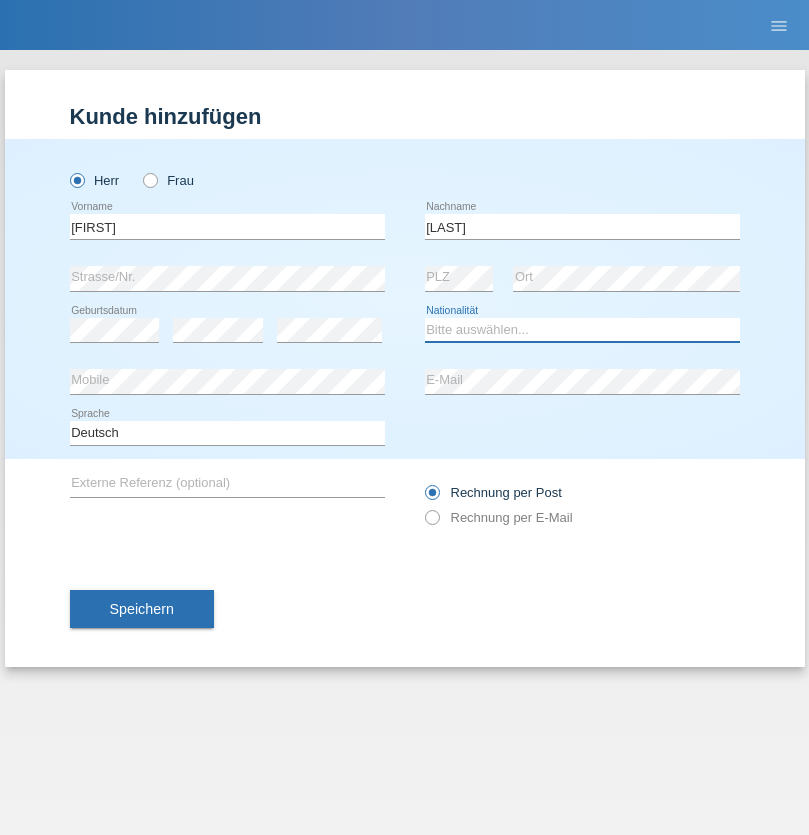 select on "CH" 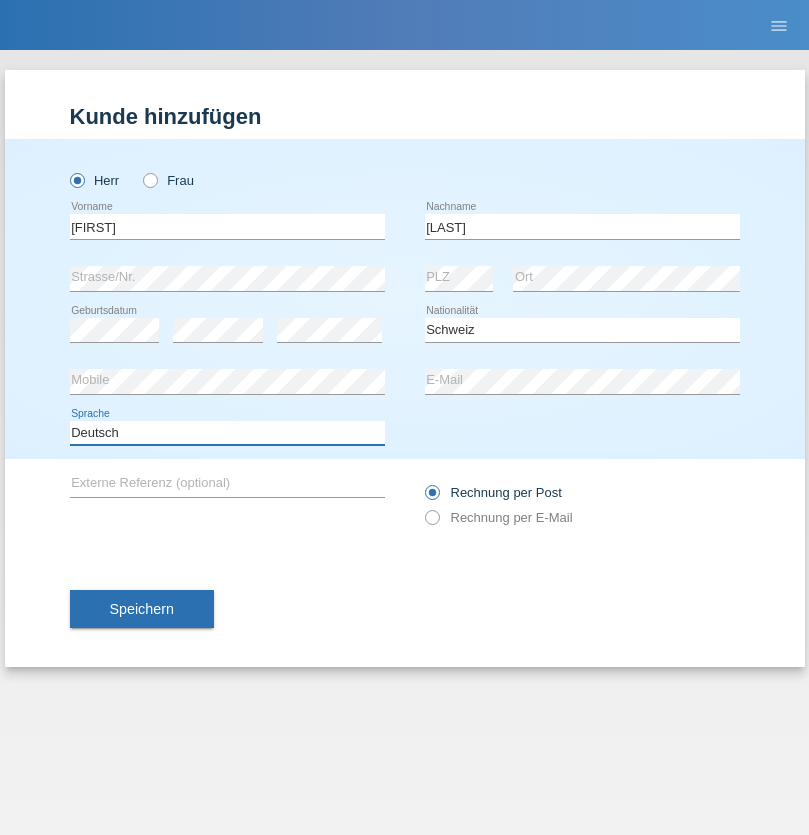 select on "en" 